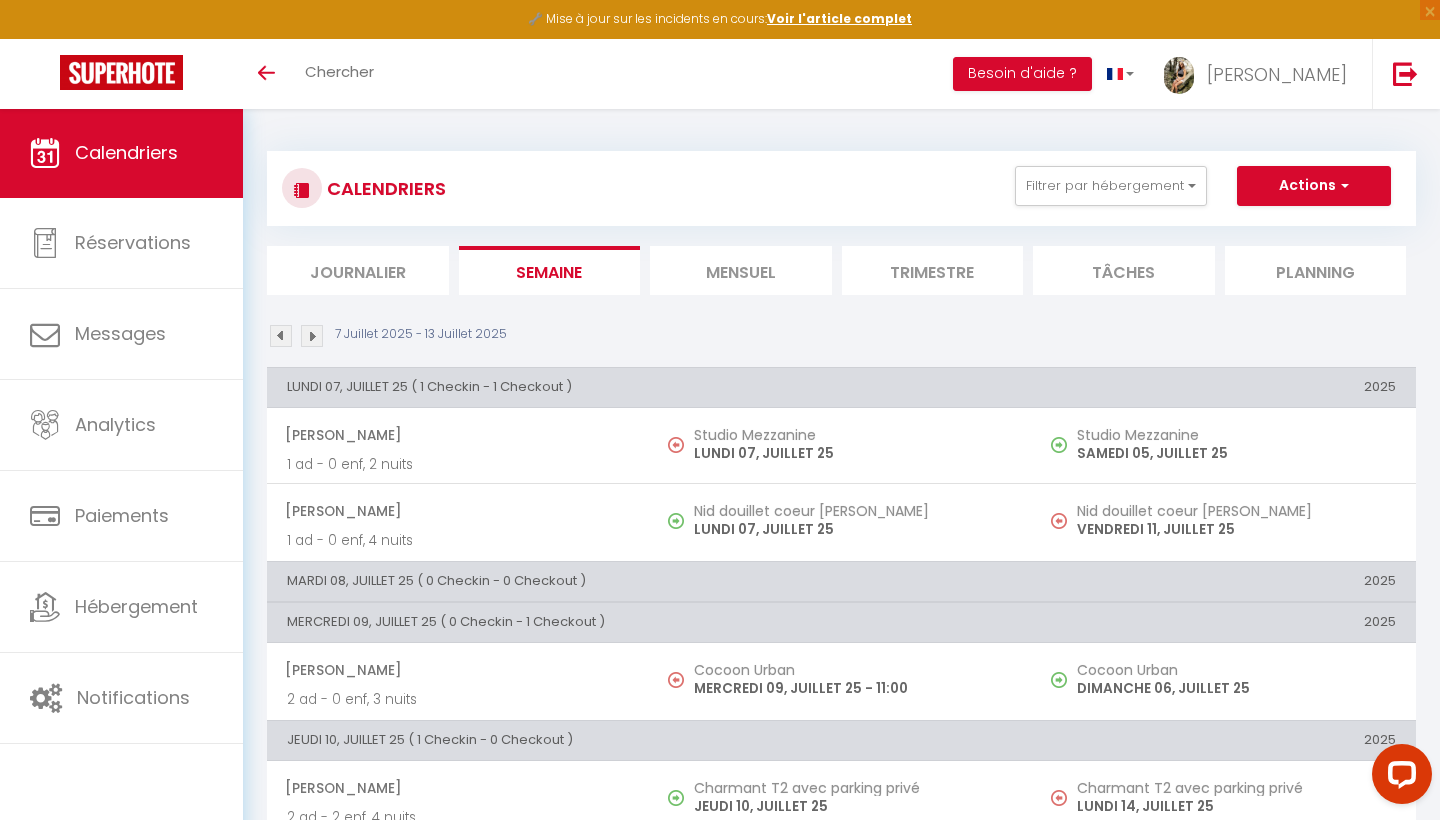 scroll, scrollTop: 0, scrollLeft: 0, axis: both 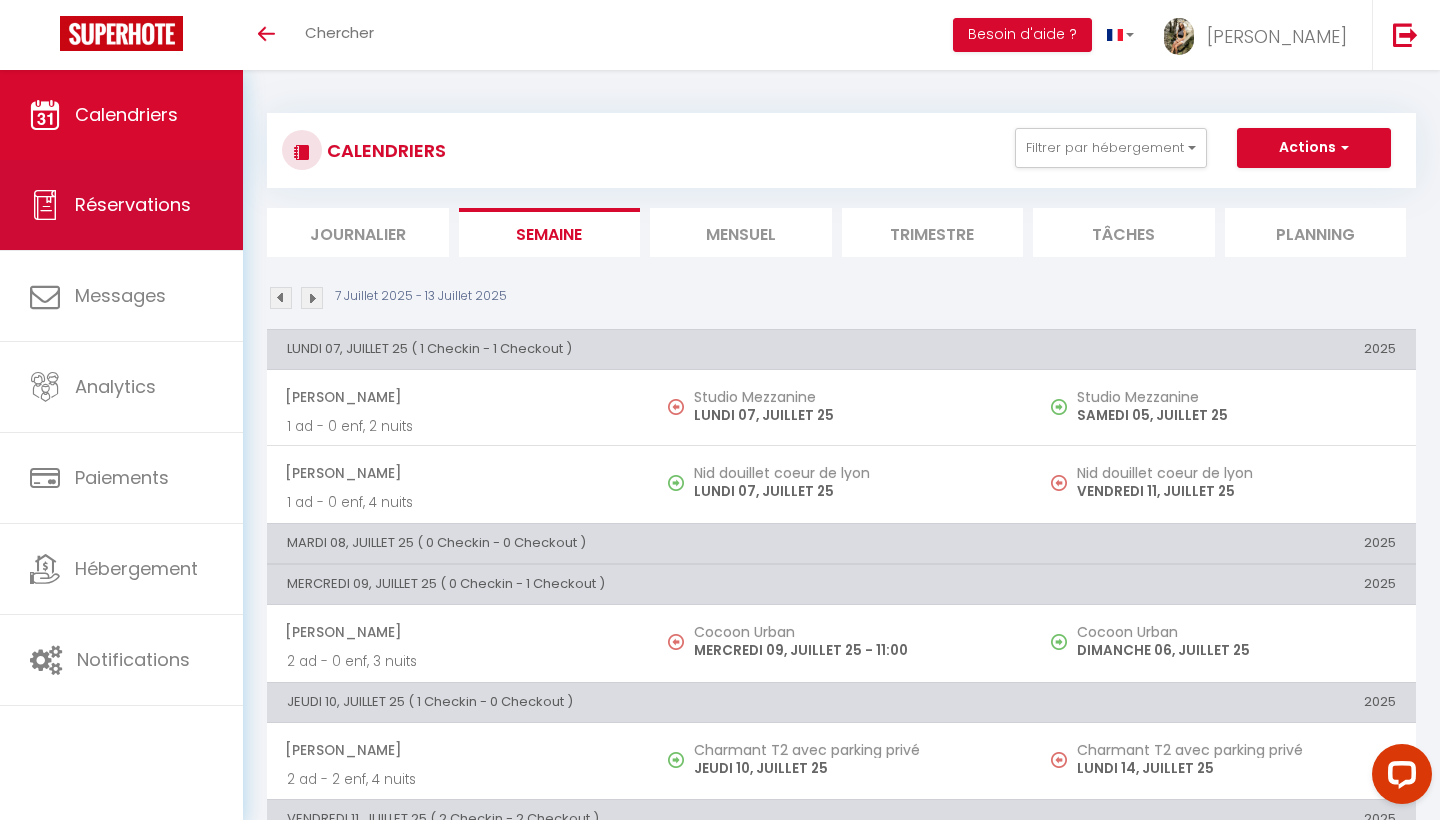 click on "Réservations" at bounding box center (133, 204) 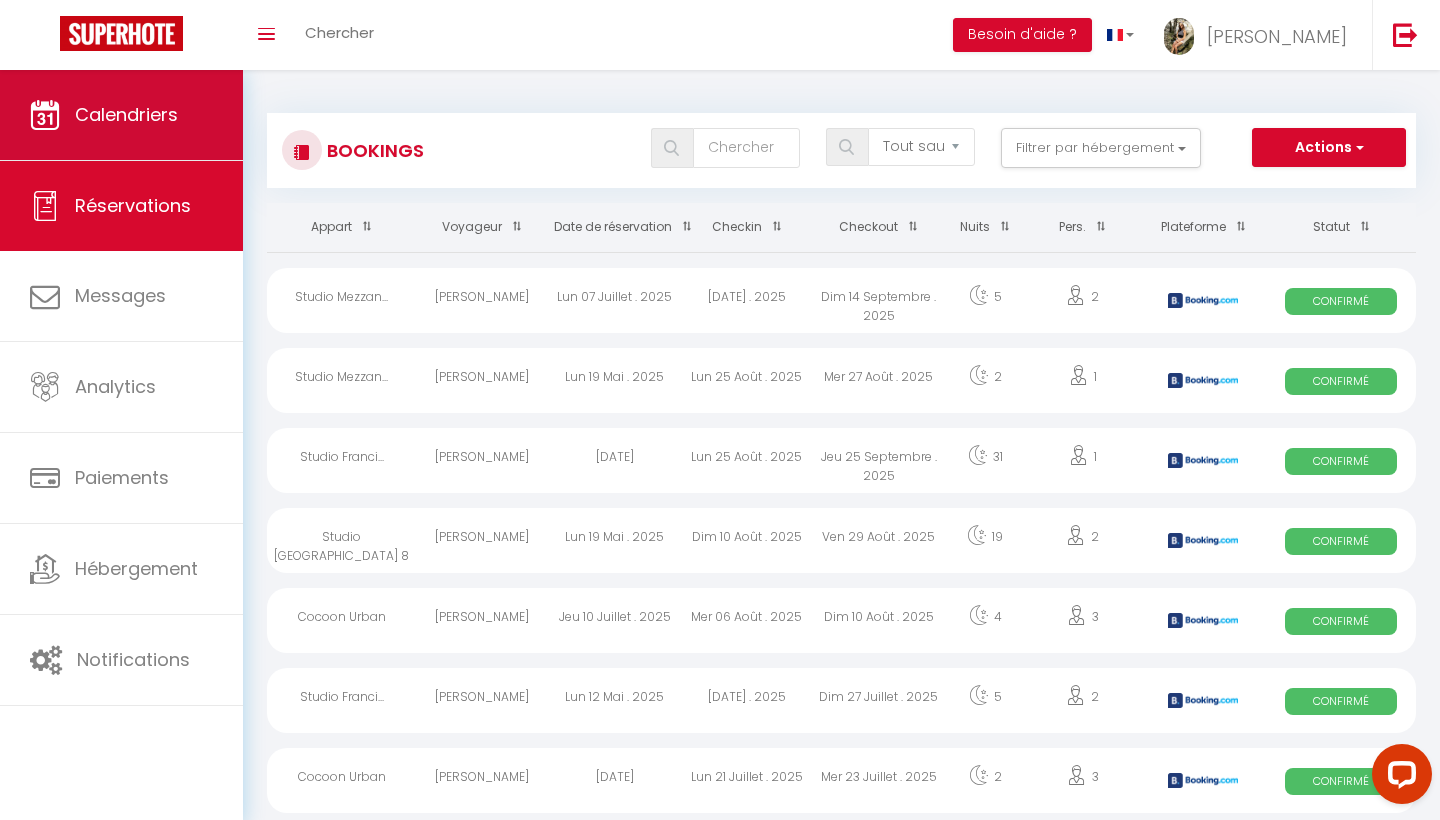 click on "Calendriers" at bounding box center (121, 115) 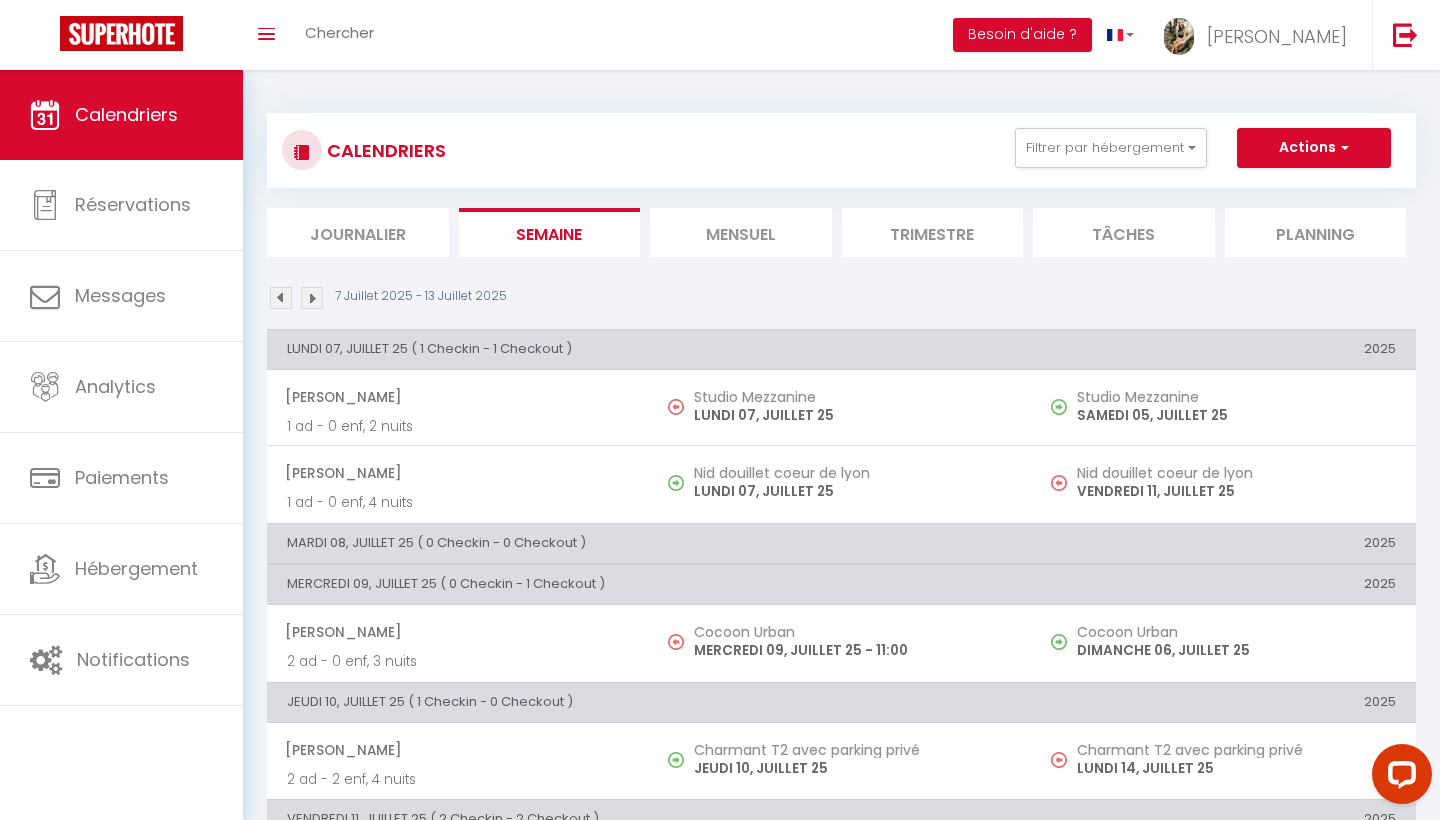 scroll, scrollTop: 0, scrollLeft: 0, axis: both 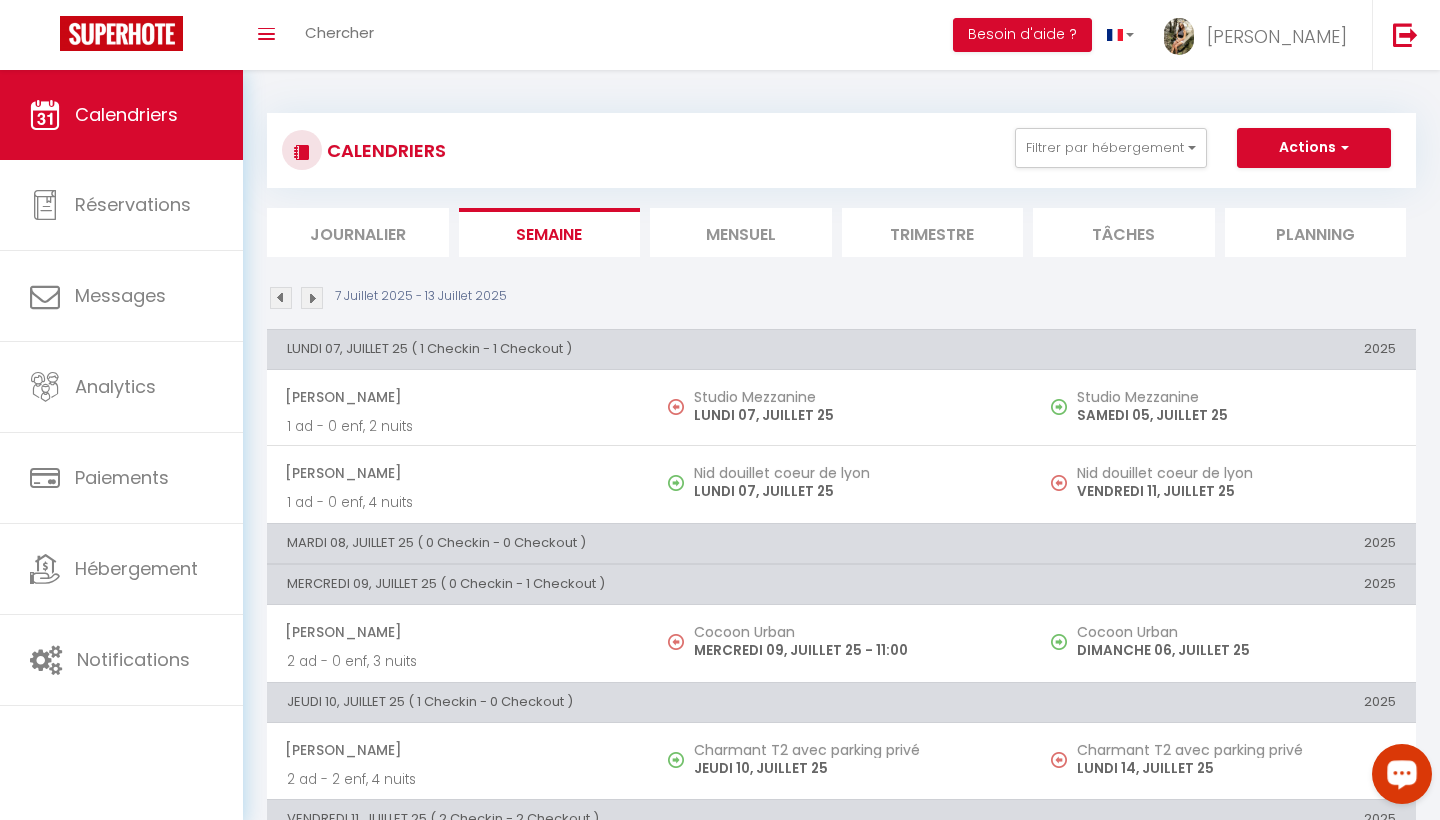 click 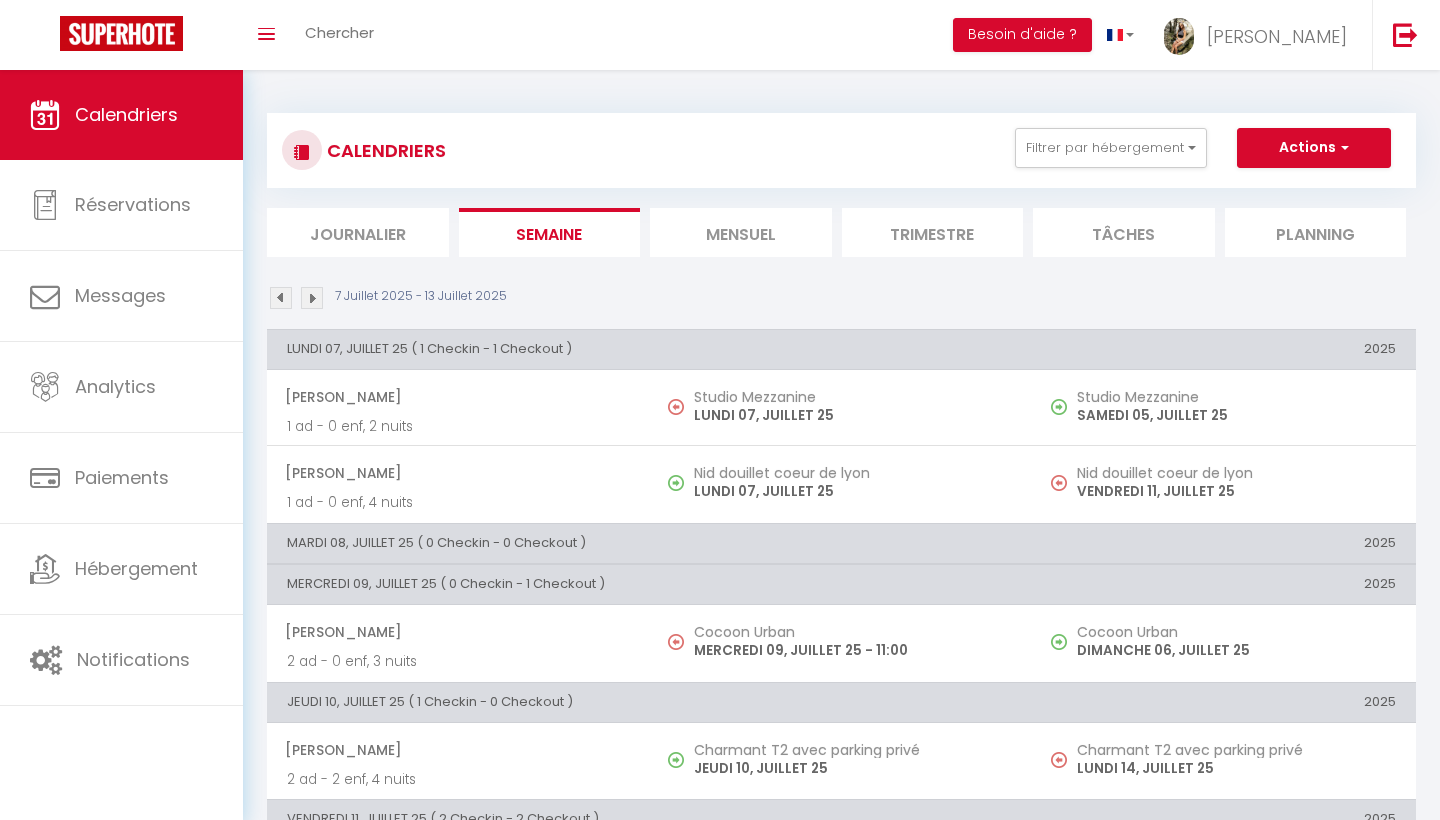 click on "Calendriers" at bounding box center [121, 115] 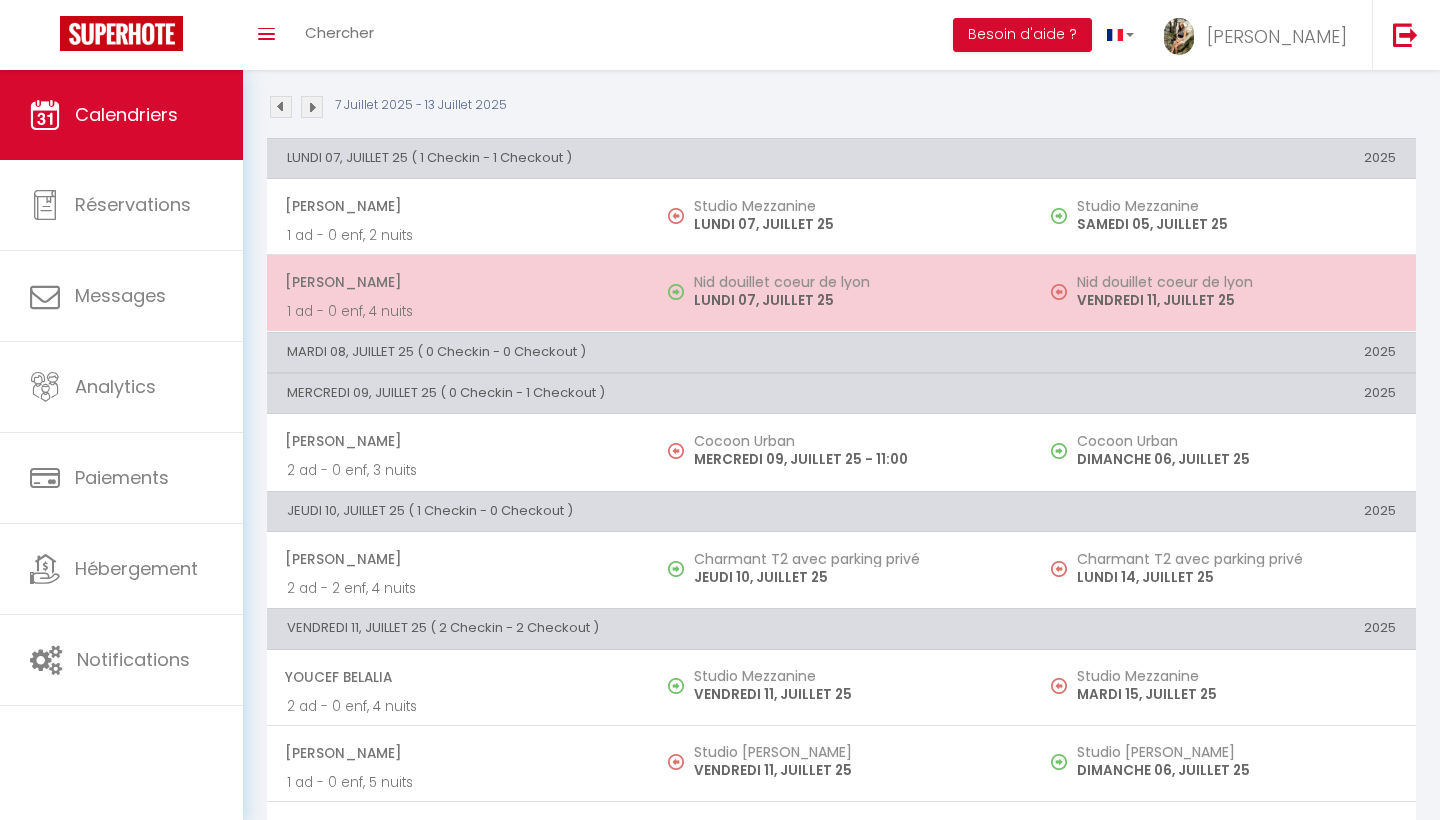 scroll, scrollTop: 192, scrollLeft: 0, axis: vertical 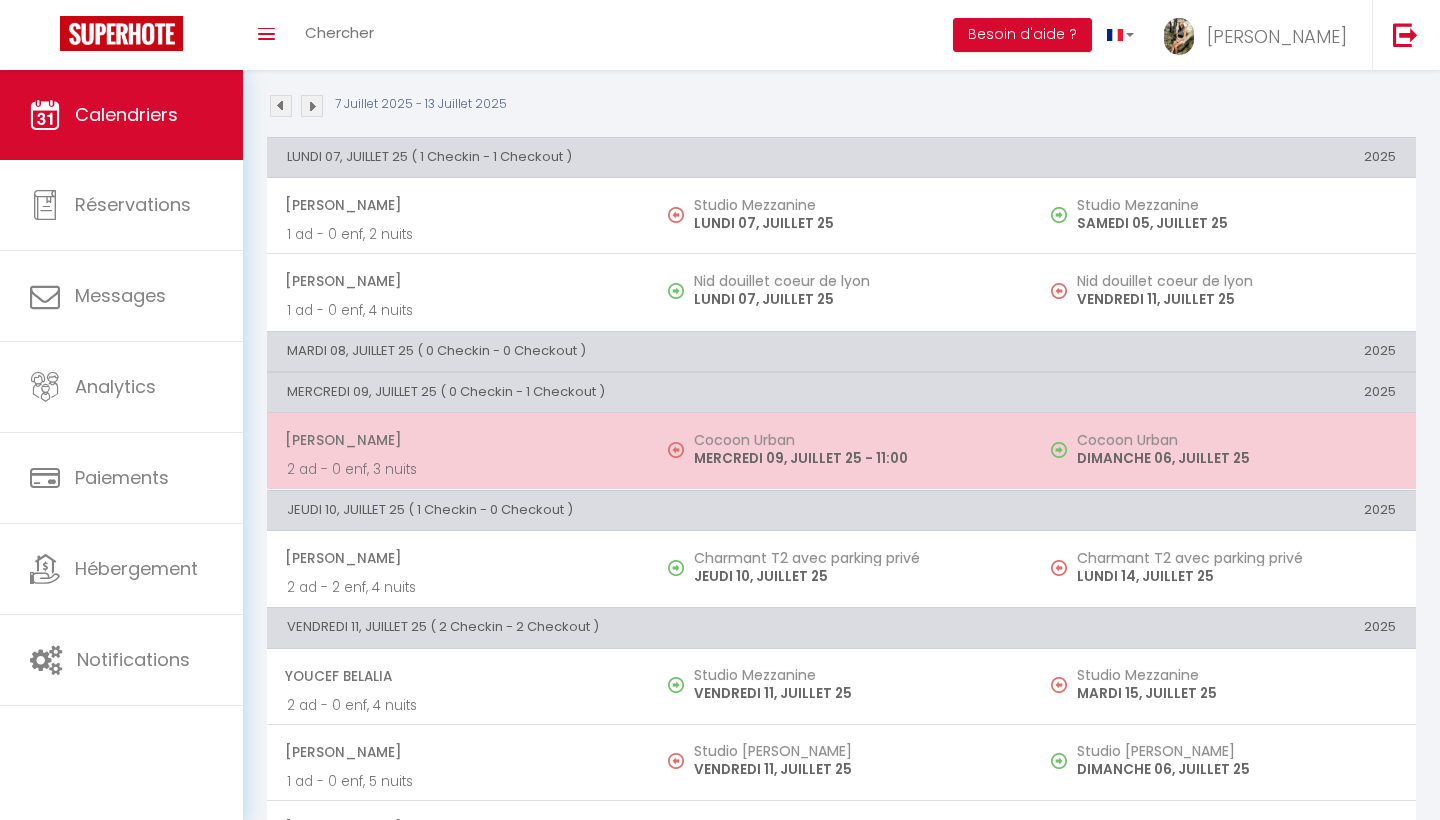 click on "Cocoon Urban
[DATE] 11:00" at bounding box center (841, 451) 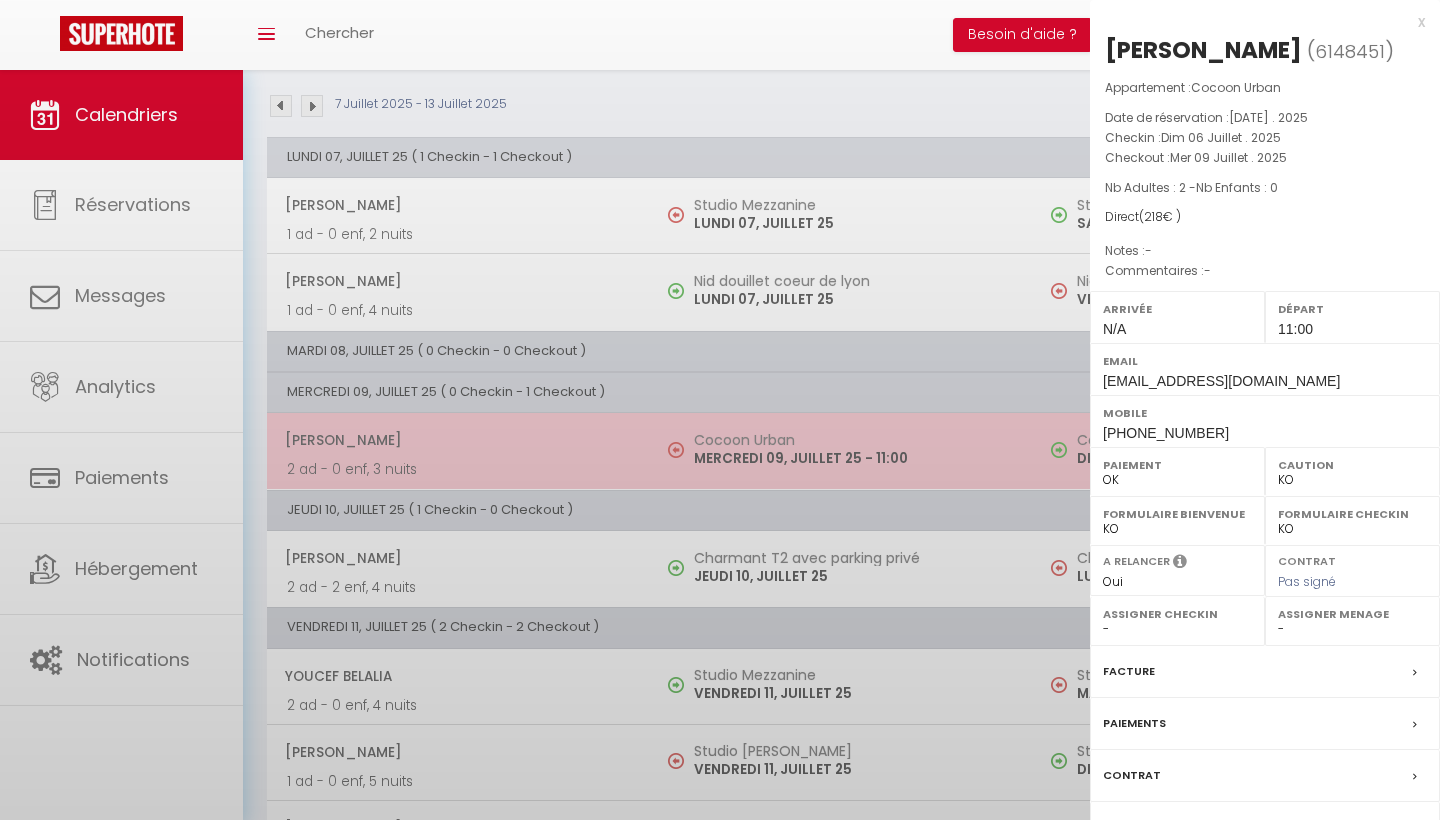select on "28209" 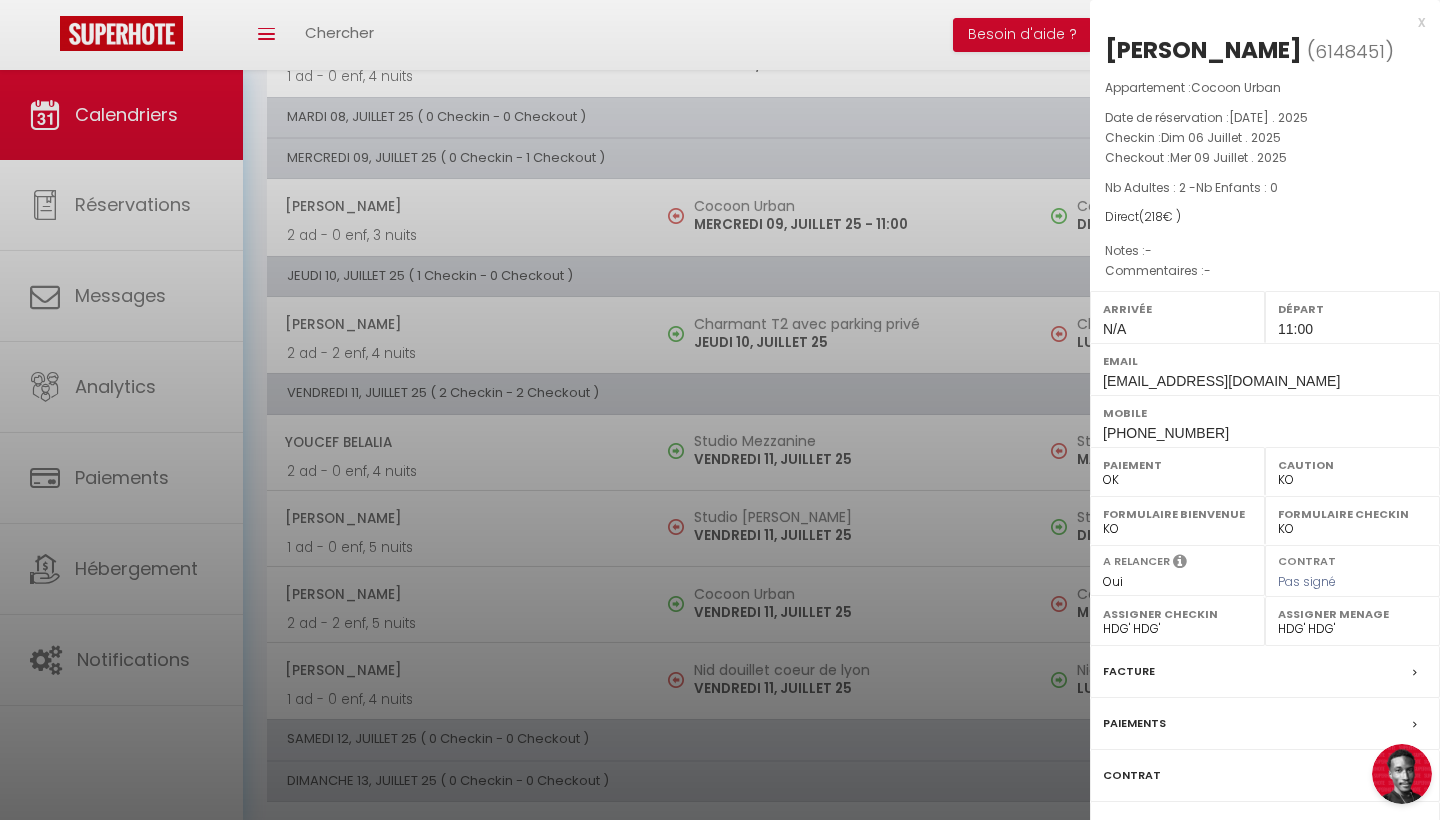 scroll, scrollTop: 425, scrollLeft: 0, axis: vertical 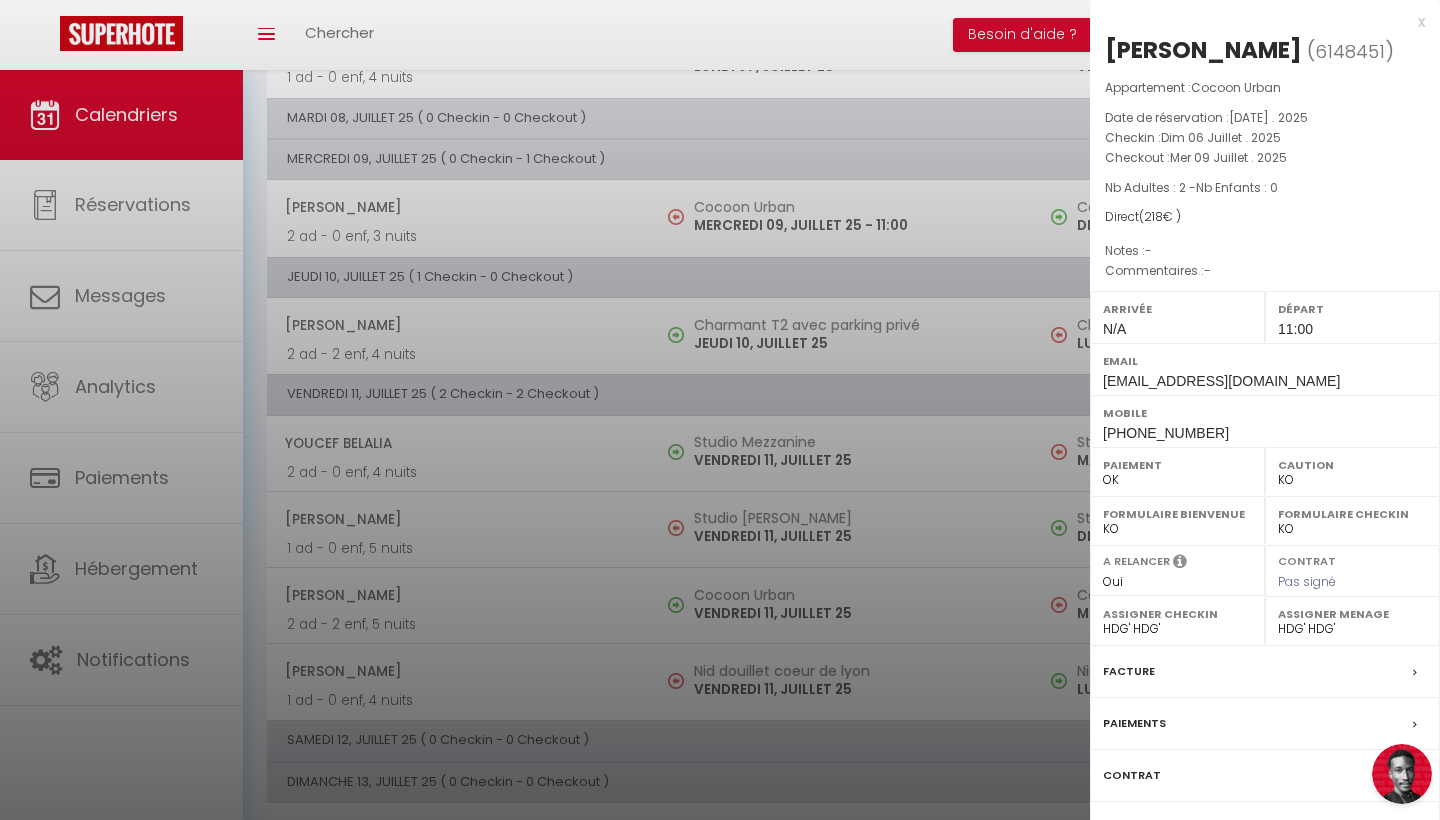 click at bounding box center (720, 410) 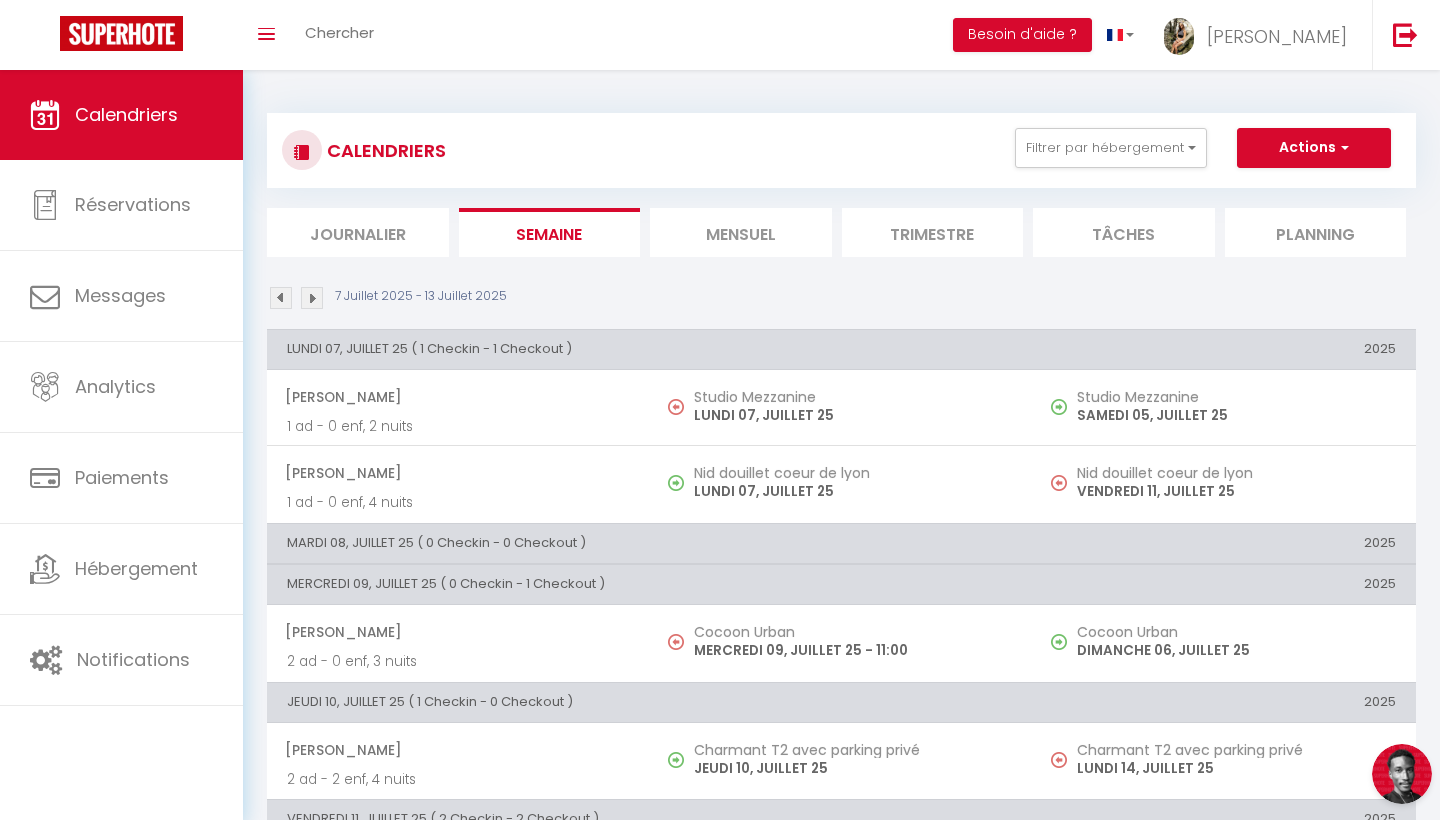 scroll, scrollTop: 0, scrollLeft: 0, axis: both 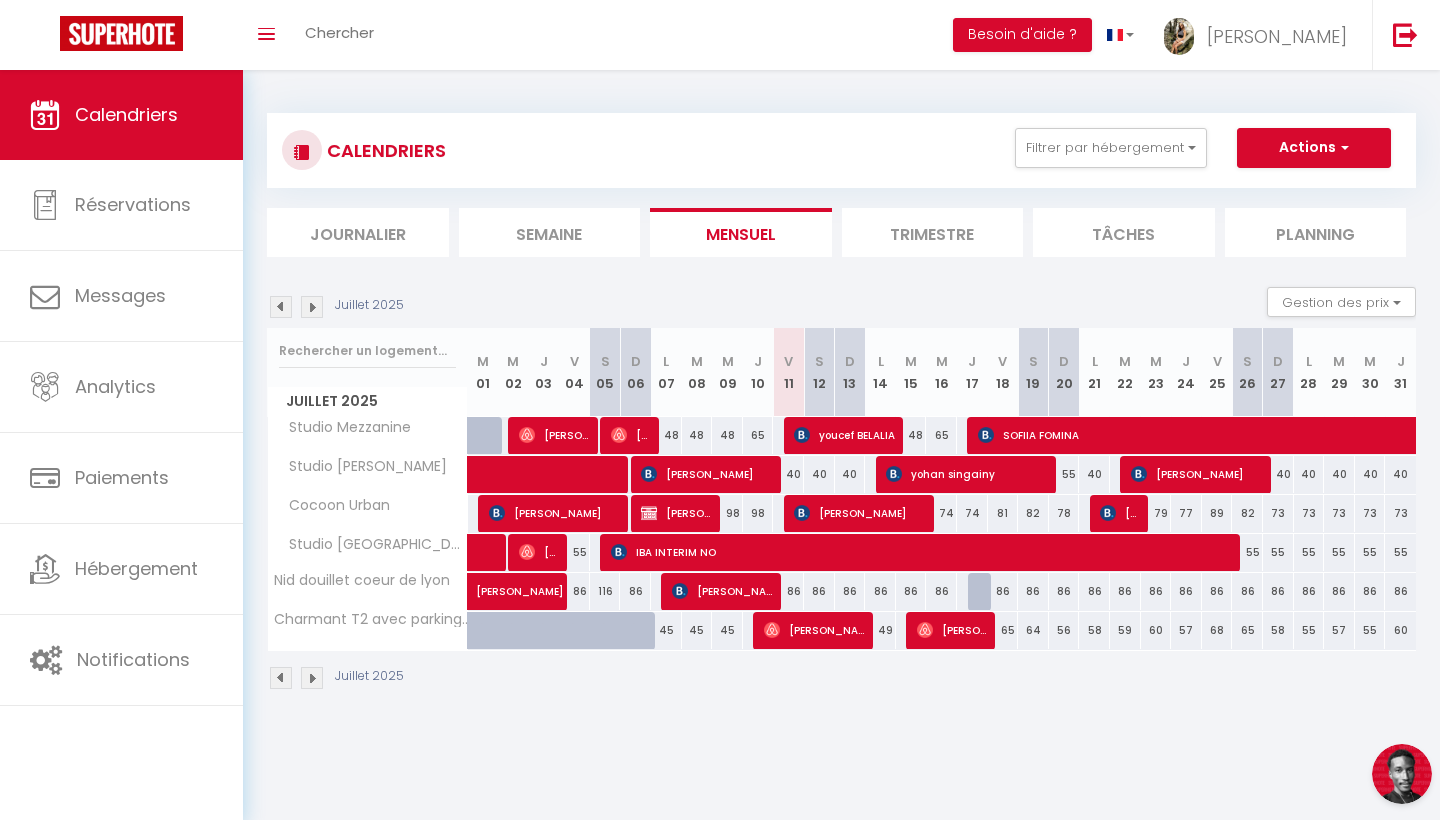 click on "[PERSON_NAME]" at bounding box center (861, 513) 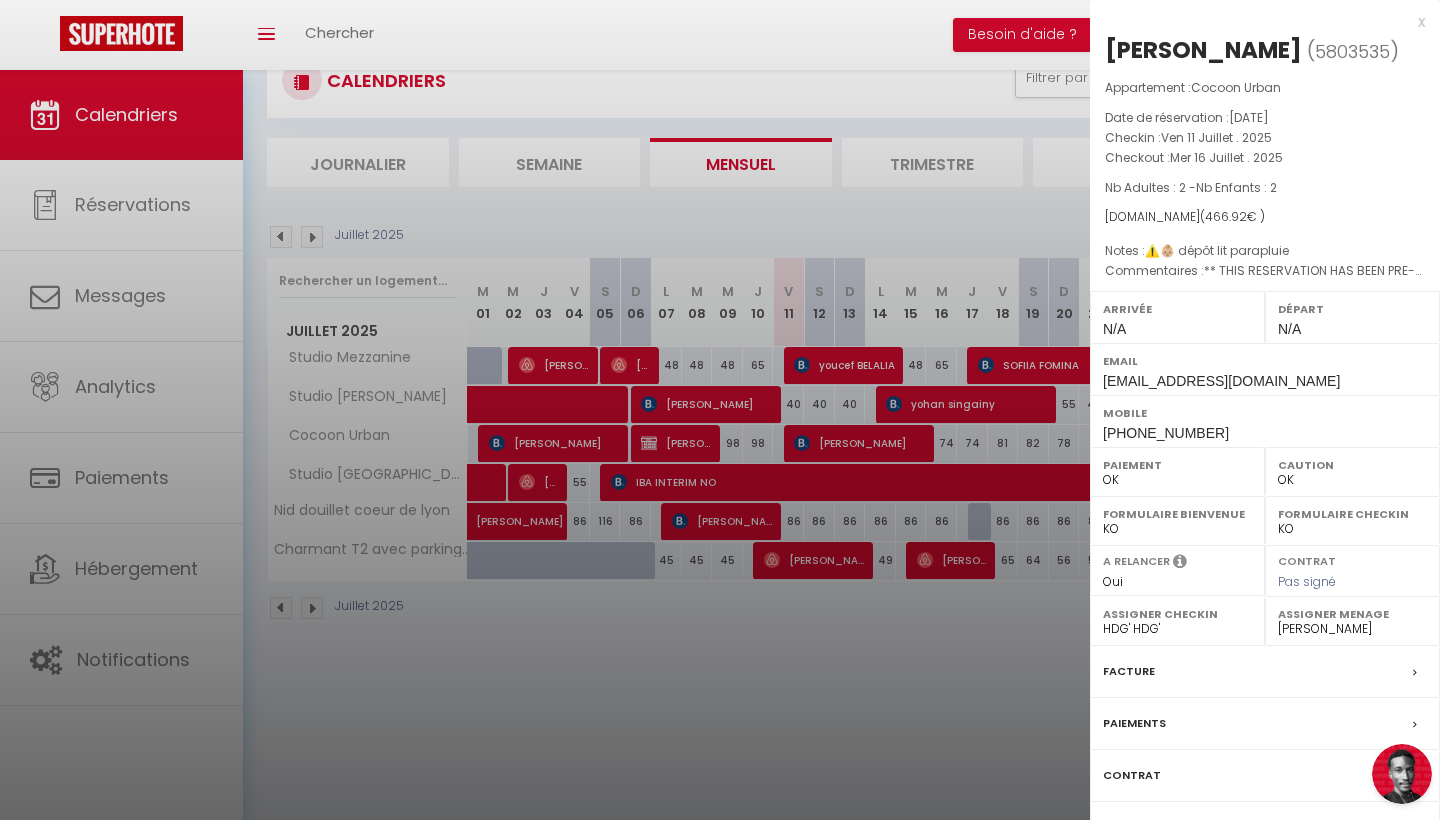 scroll, scrollTop: 70, scrollLeft: 0, axis: vertical 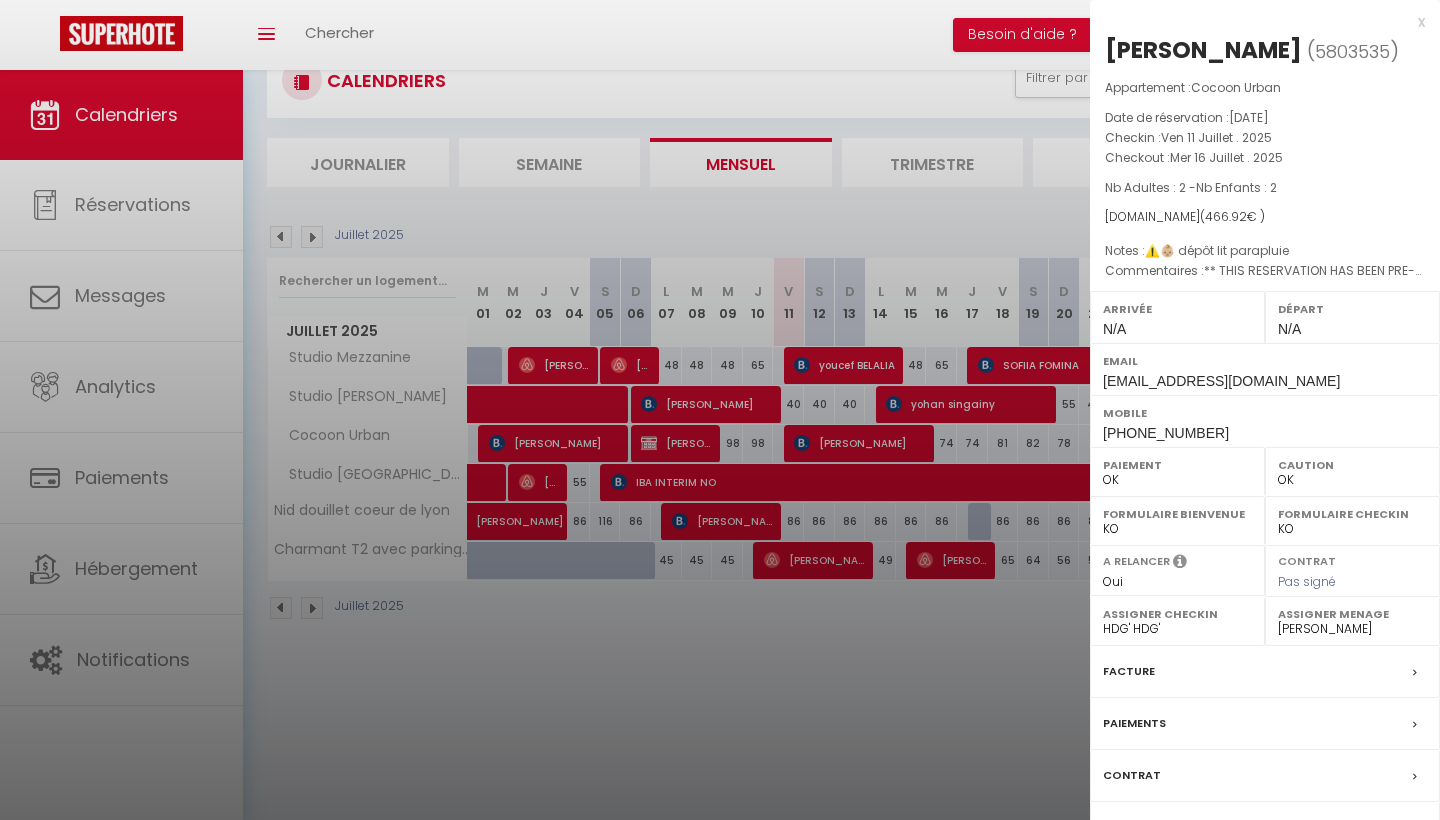 click at bounding box center (720, 410) 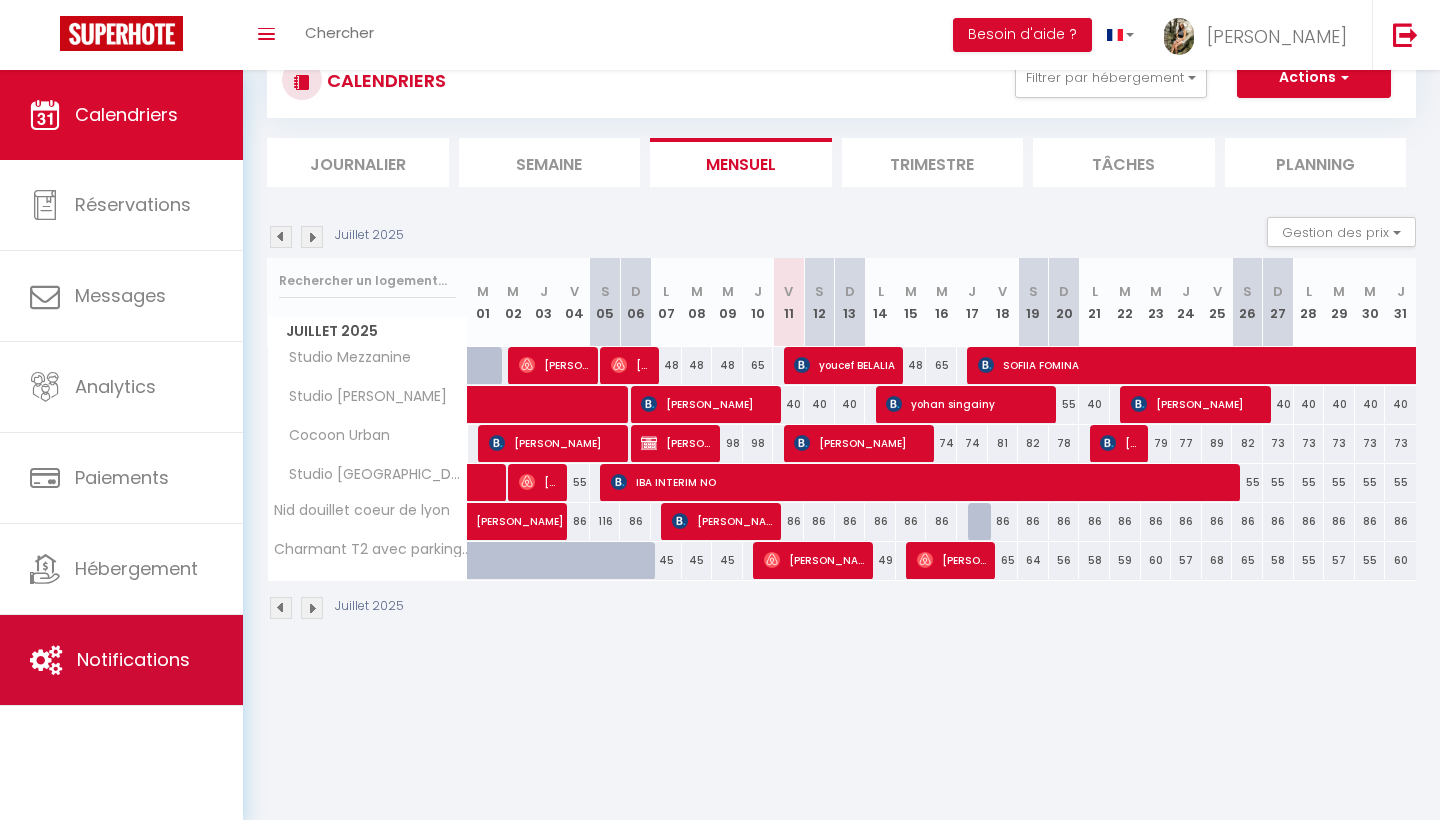 click on "Notifications" at bounding box center (121, 660) 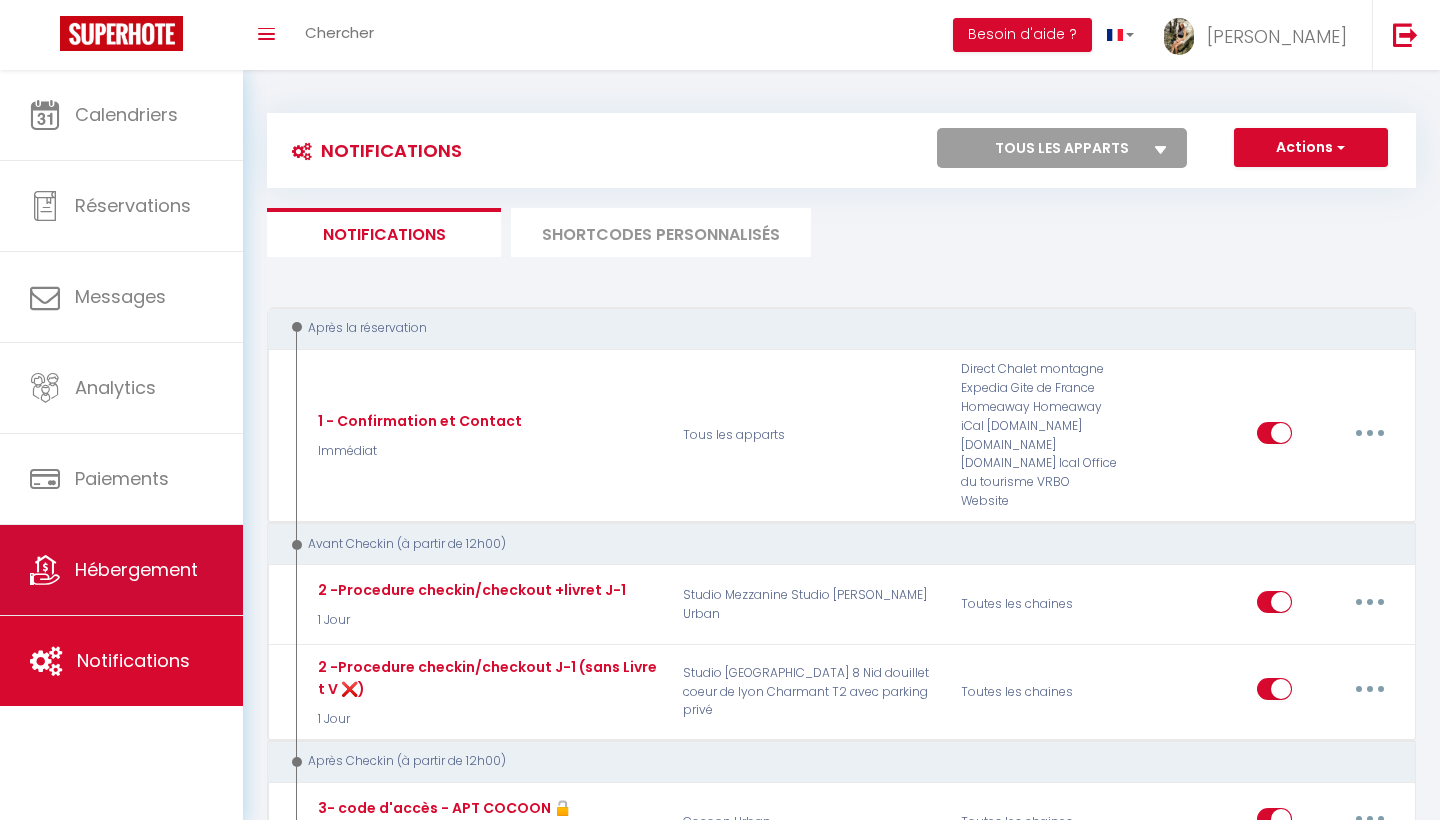click on "Hébergement" at bounding box center [136, 569] 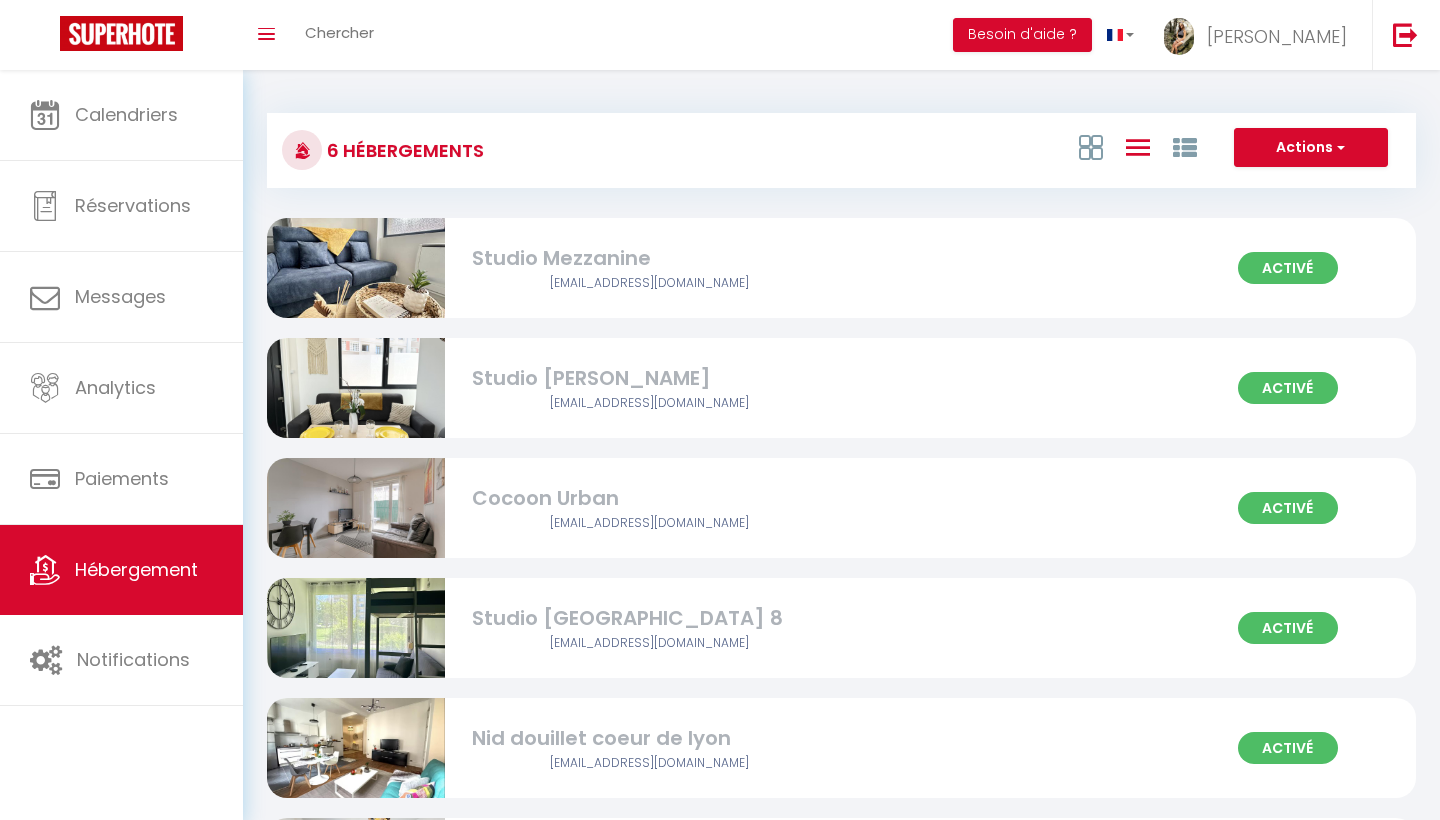 click on "[EMAIL_ADDRESS][DOMAIN_NAME]" at bounding box center [650, 523] 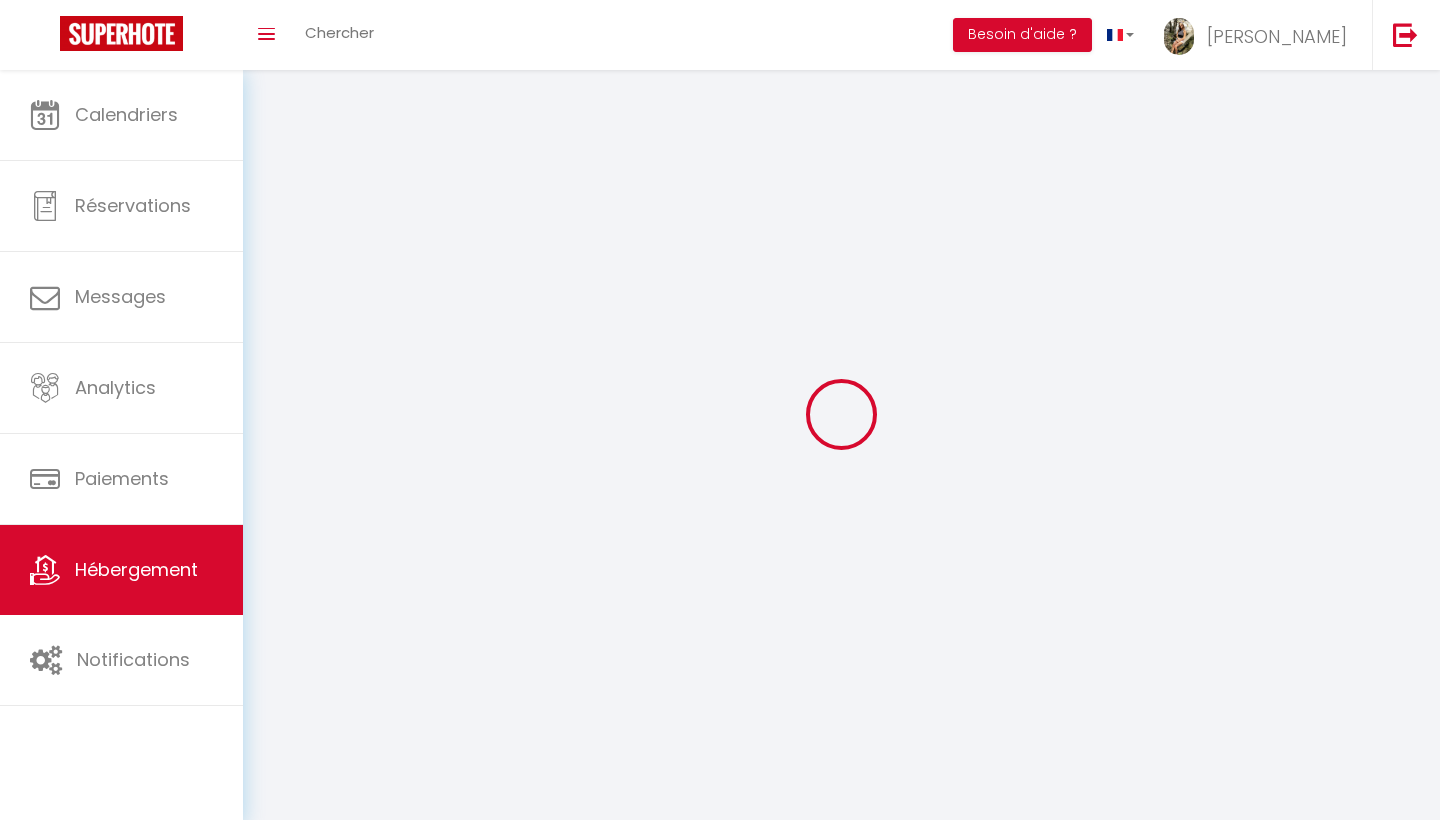 select 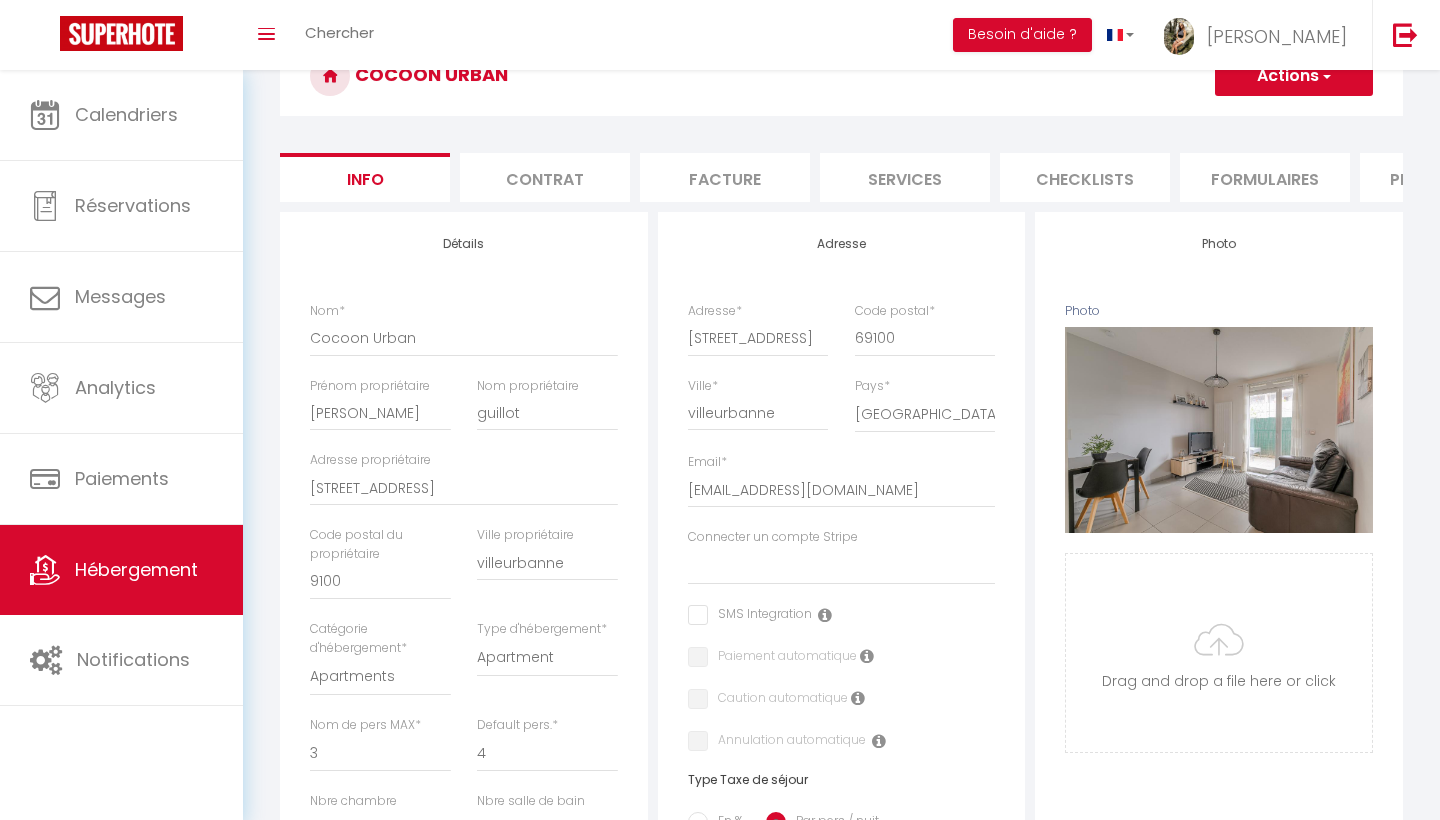 scroll, scrollTop: 127, scrollLeft: 0, axis: vertical 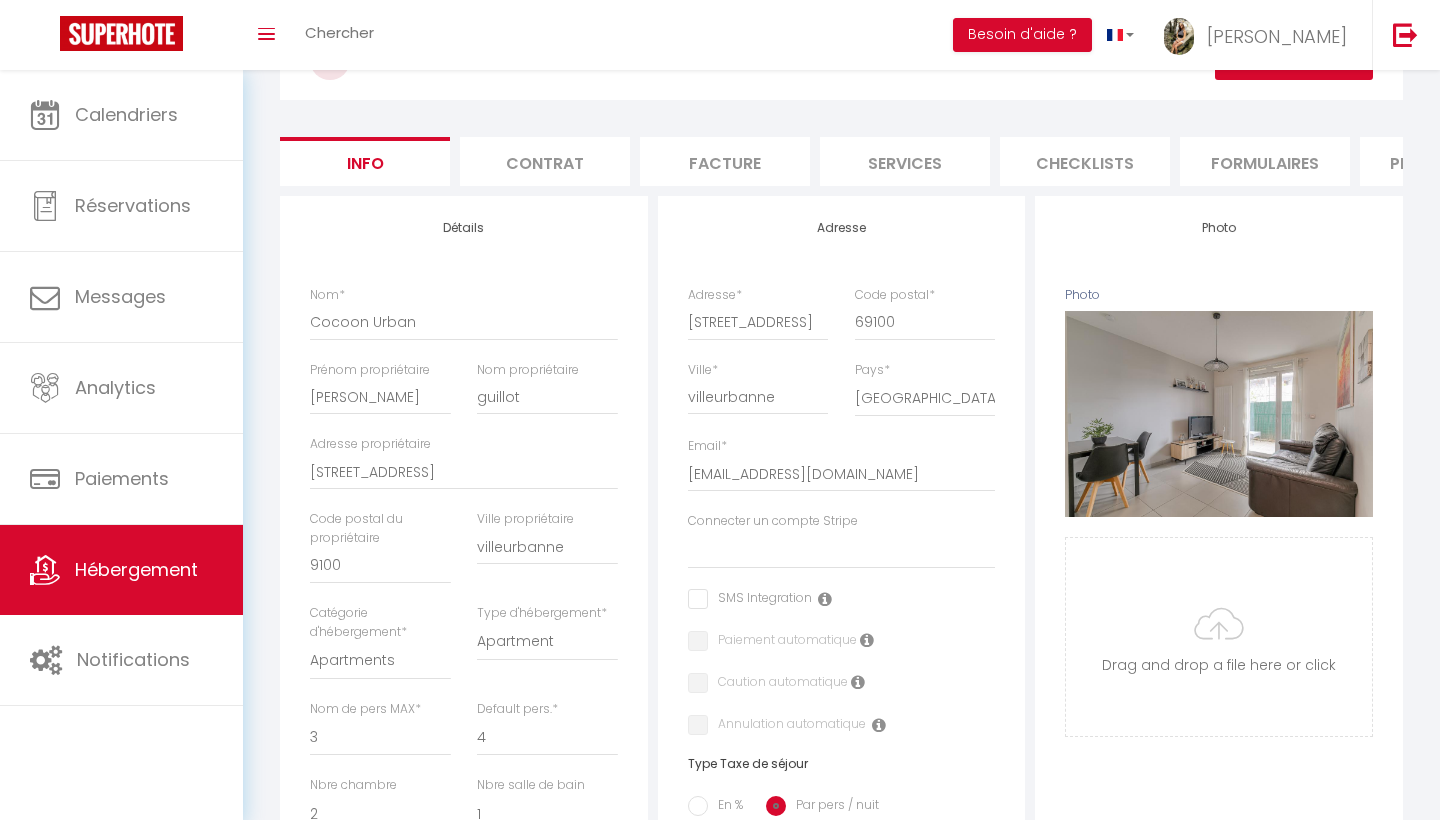 select 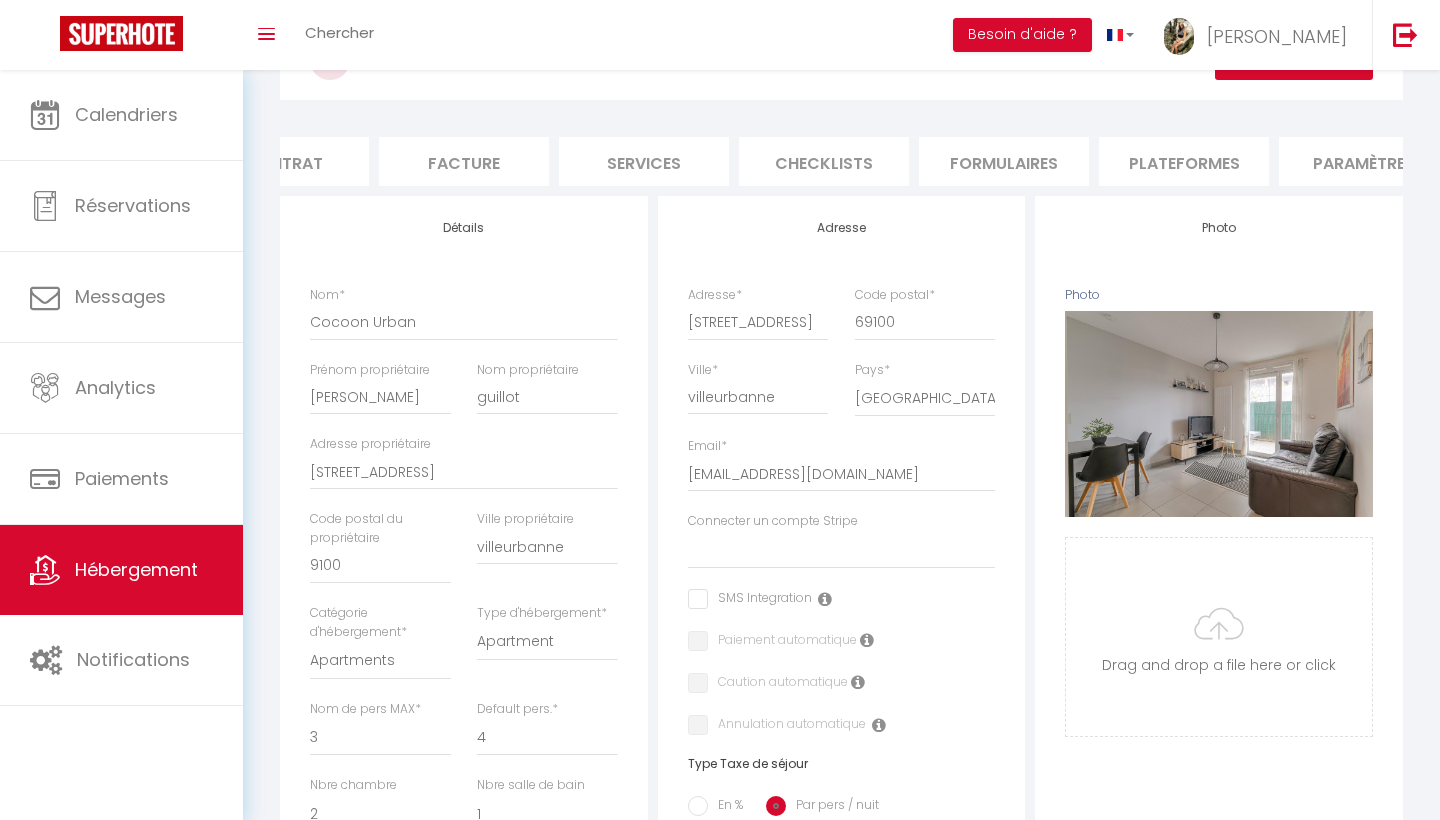 scroll, scrollTop: 0, scrollLeft: 66, axis: horizontal 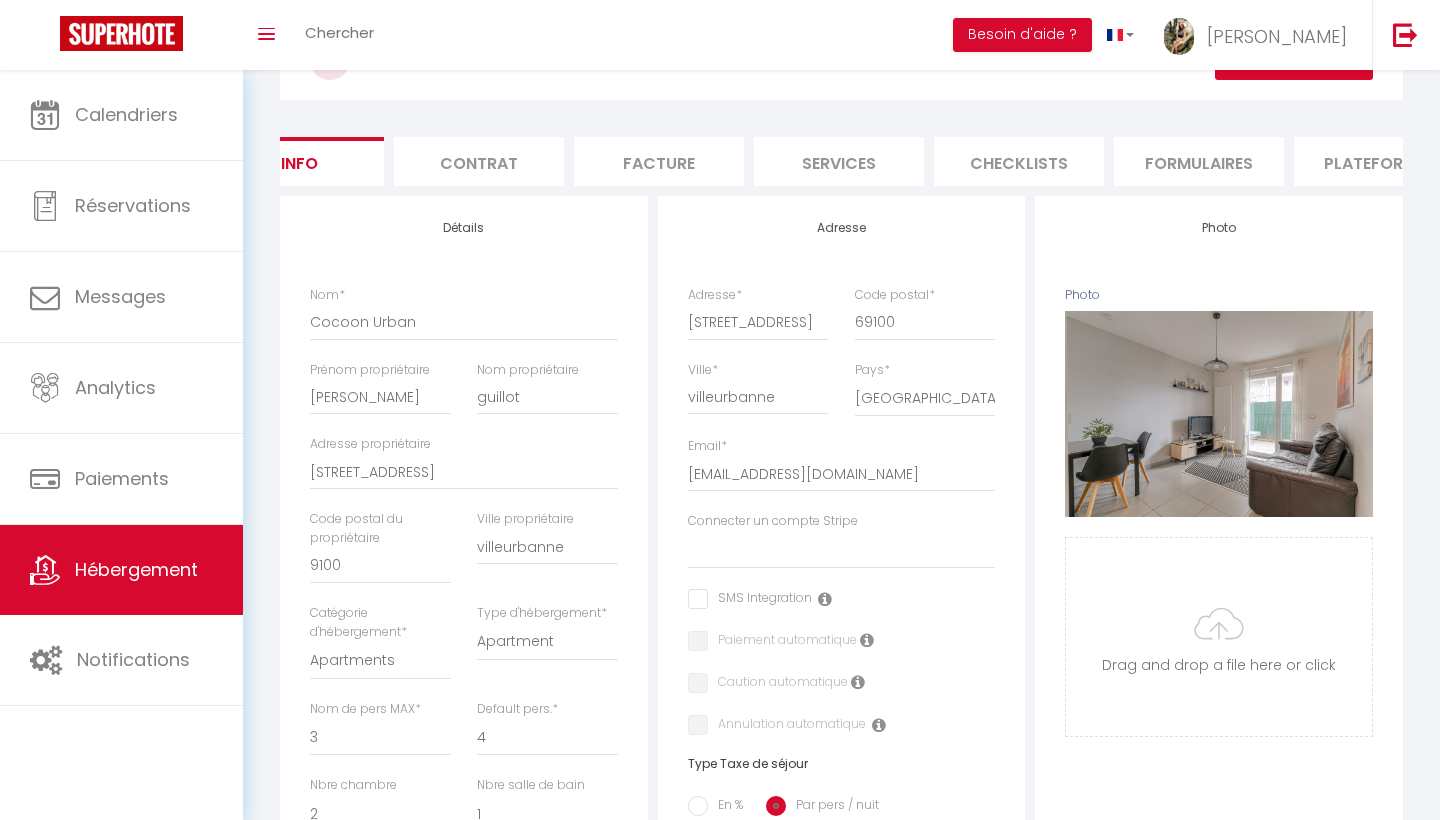 click on "Services" at bounding box center (839, 161) 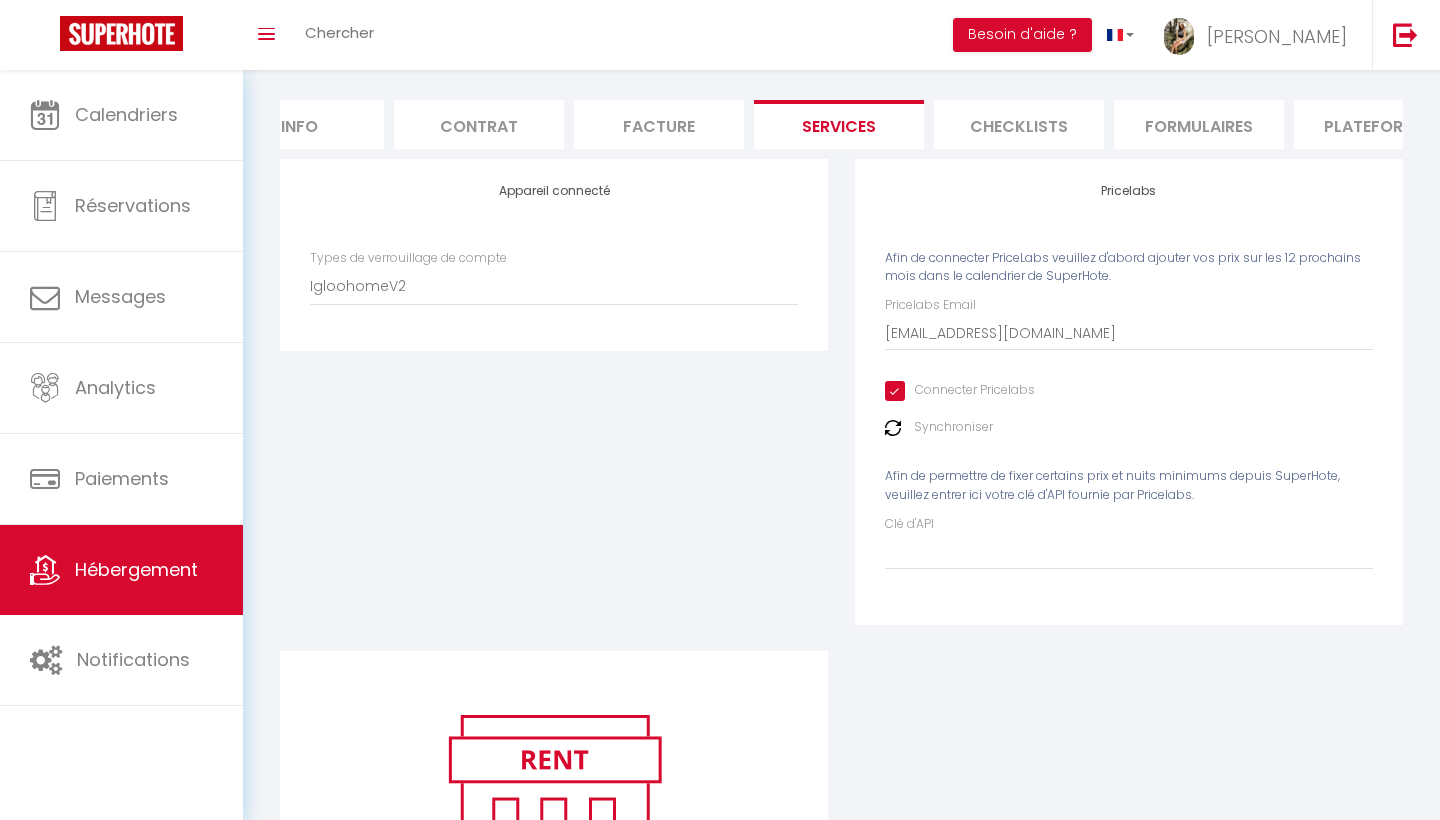 scroll, scrollTop: 32, scrollLeft: 0, axis: vertical 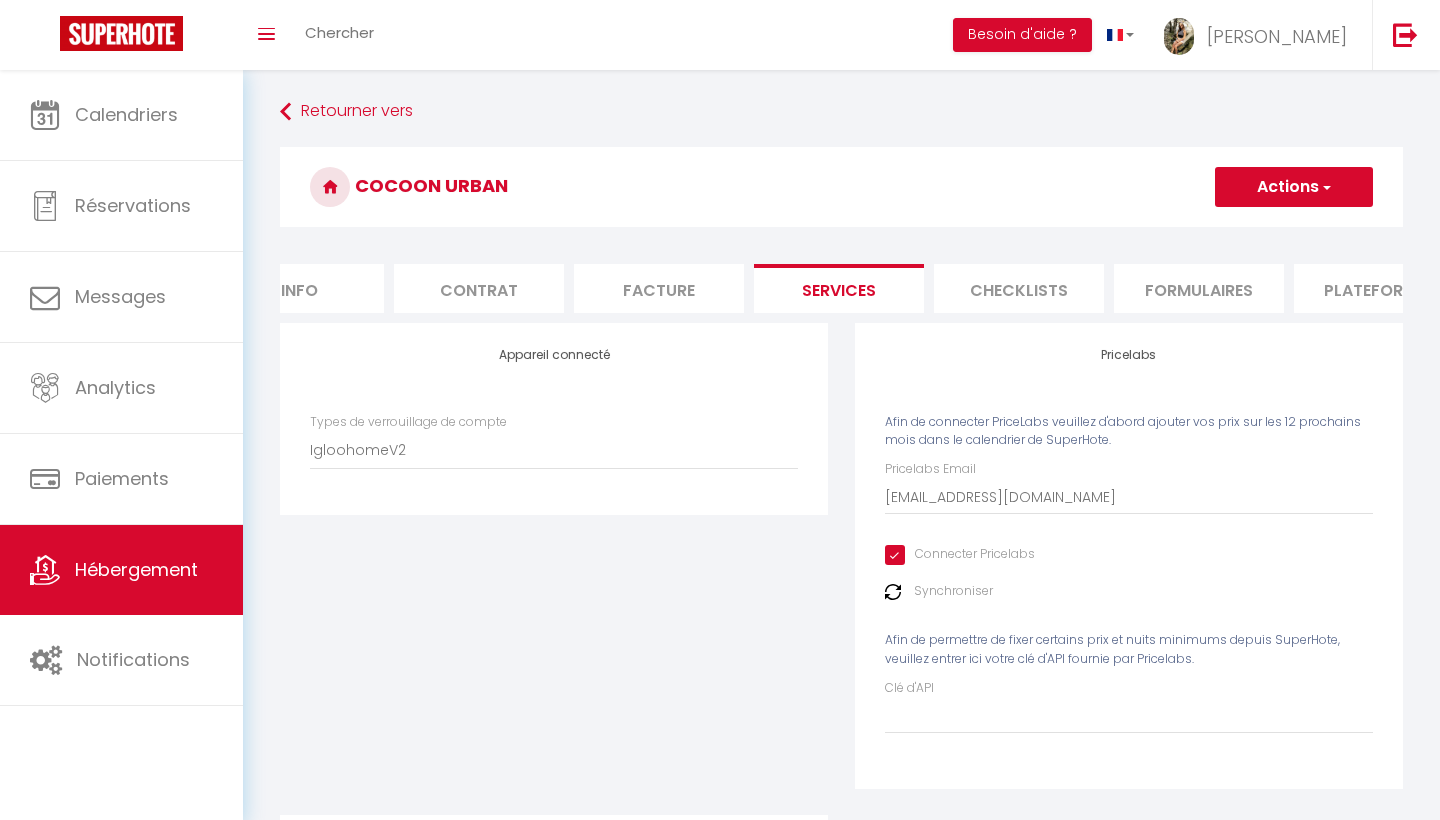 click on "Hébergement" at bounding box center [121, 570] 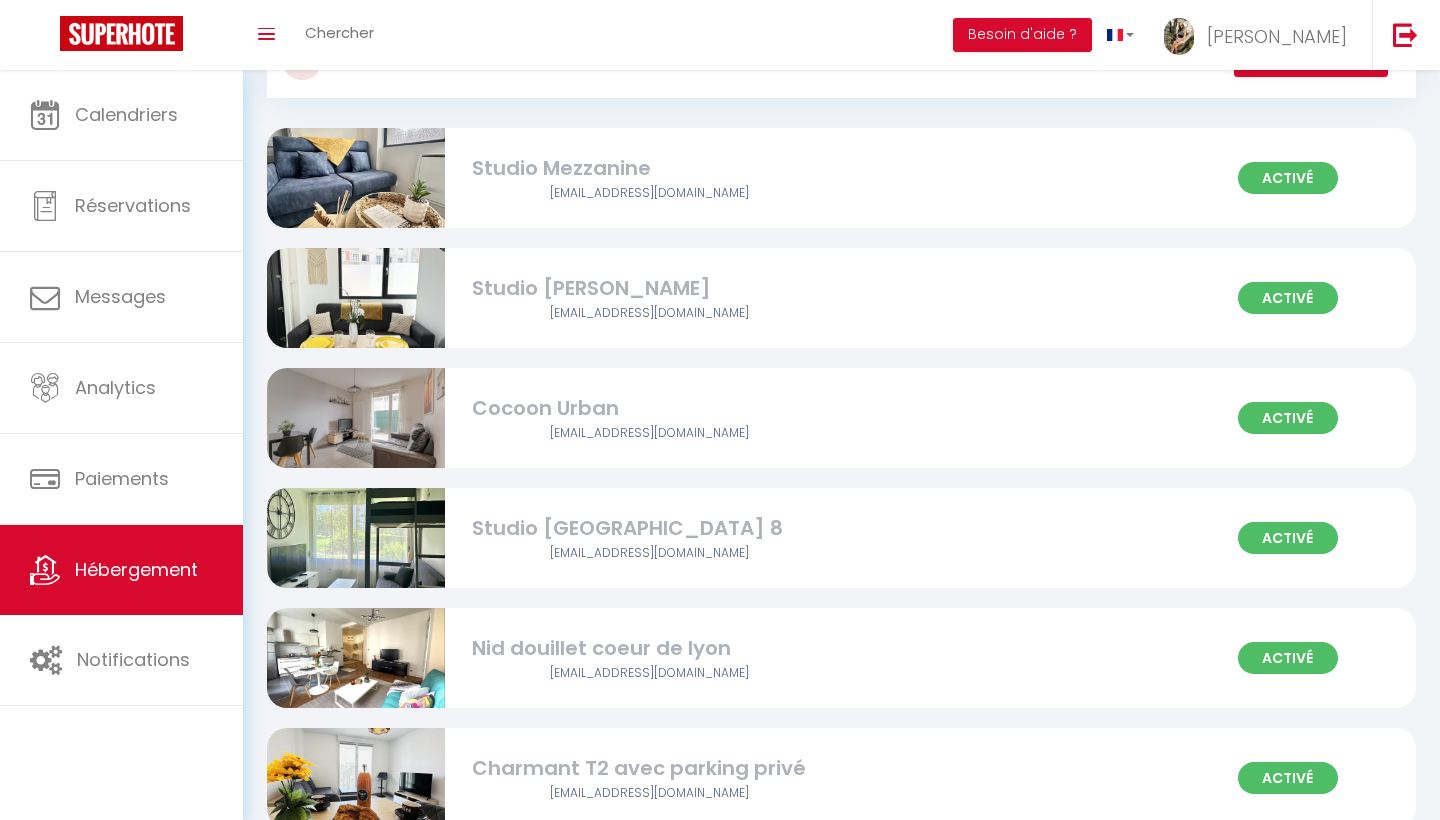scroll, scrollTop: 92, scrollLeft: 0, axis: vertical 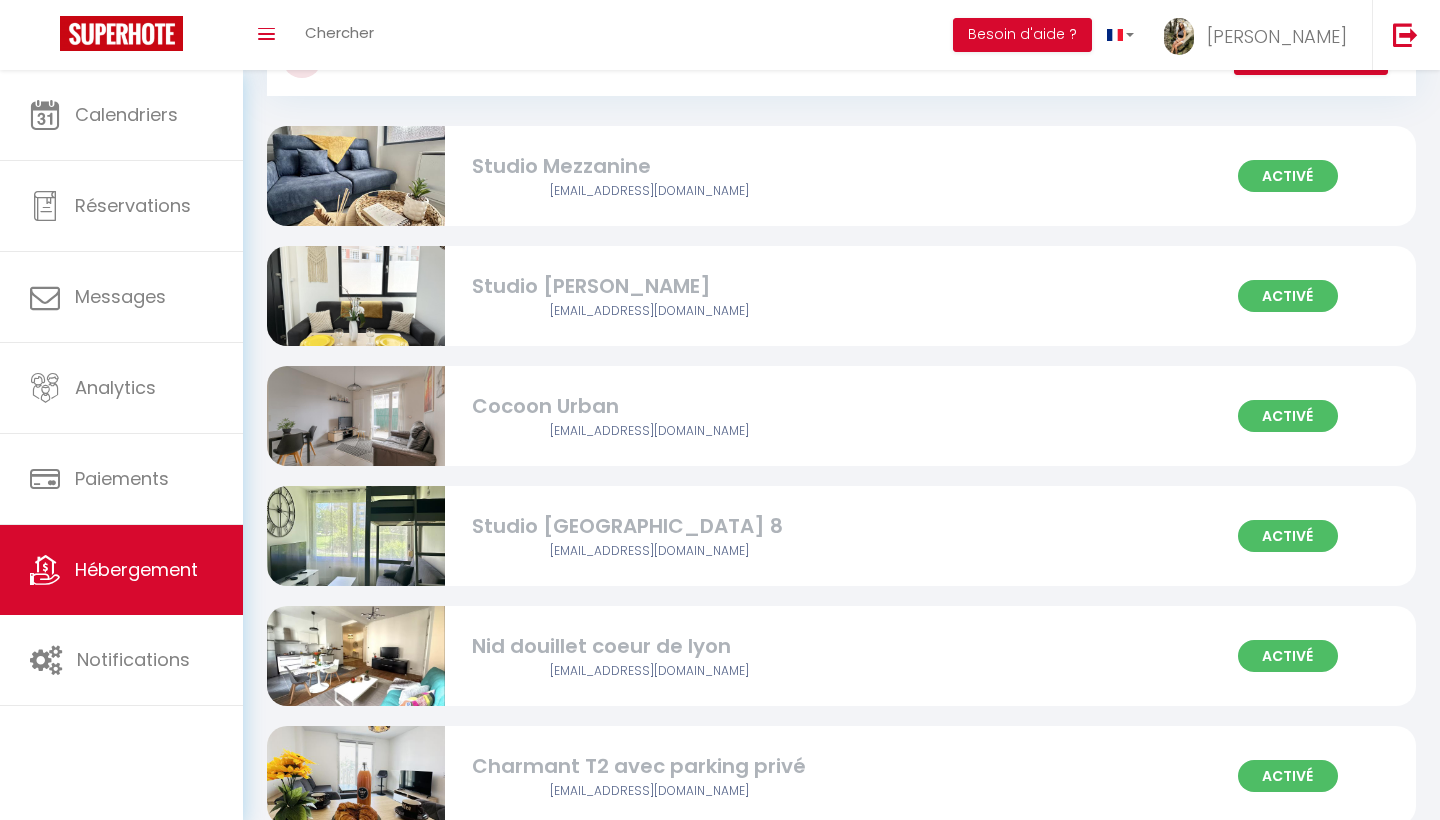 click on "Studio [GEOGRAPHIC_DATA] 8" at bounding box center (650, 526) 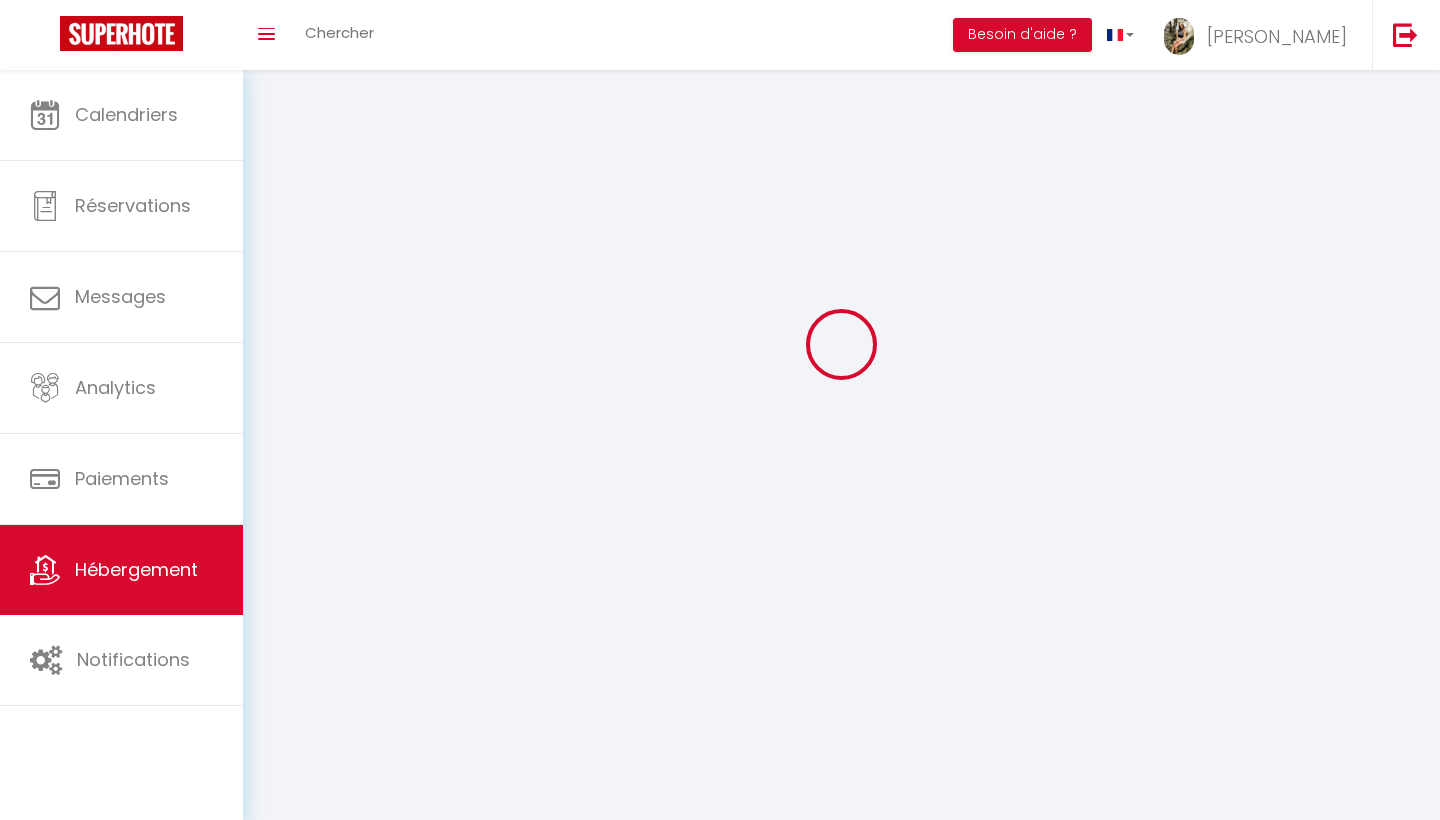 select 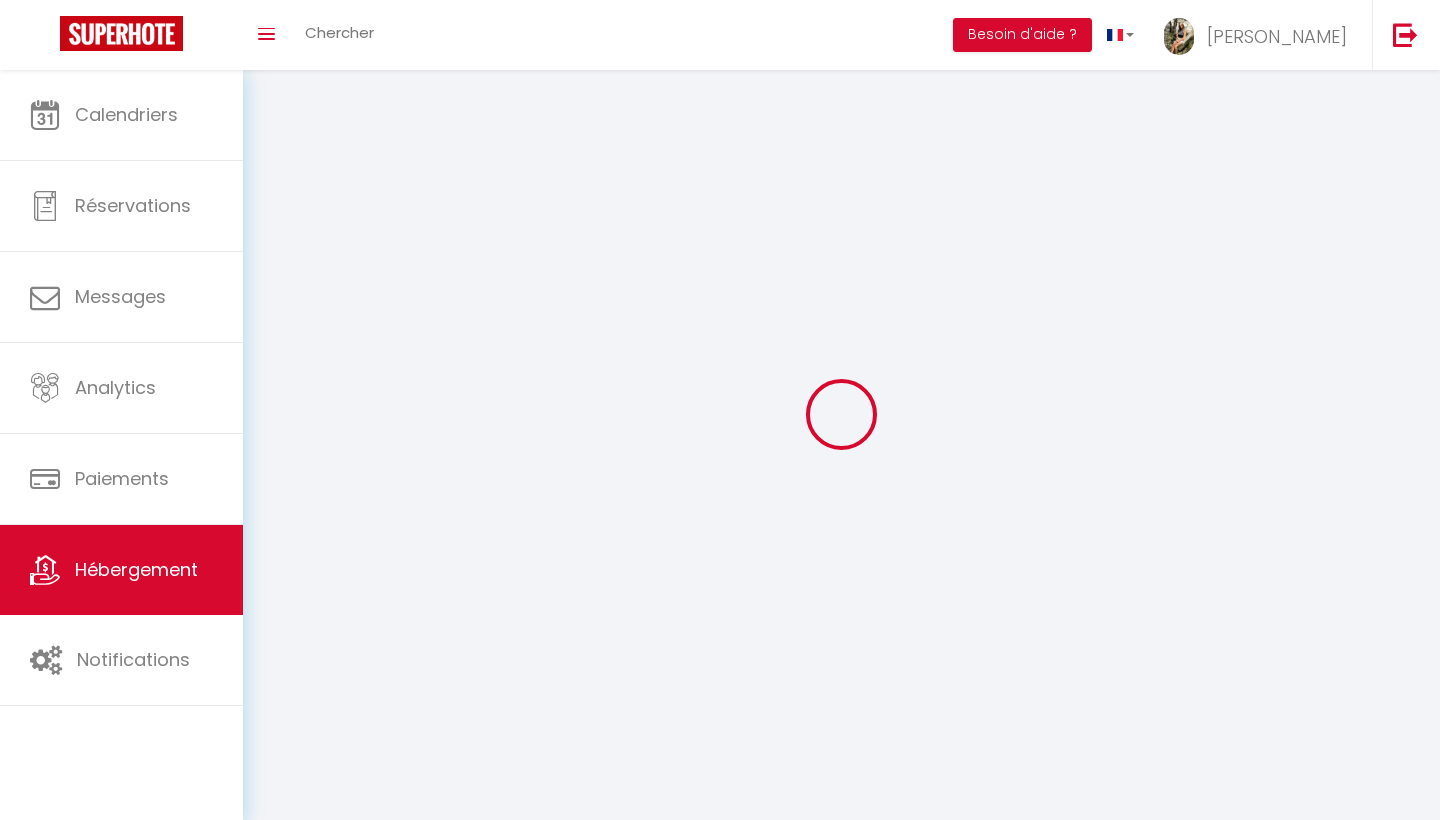 select 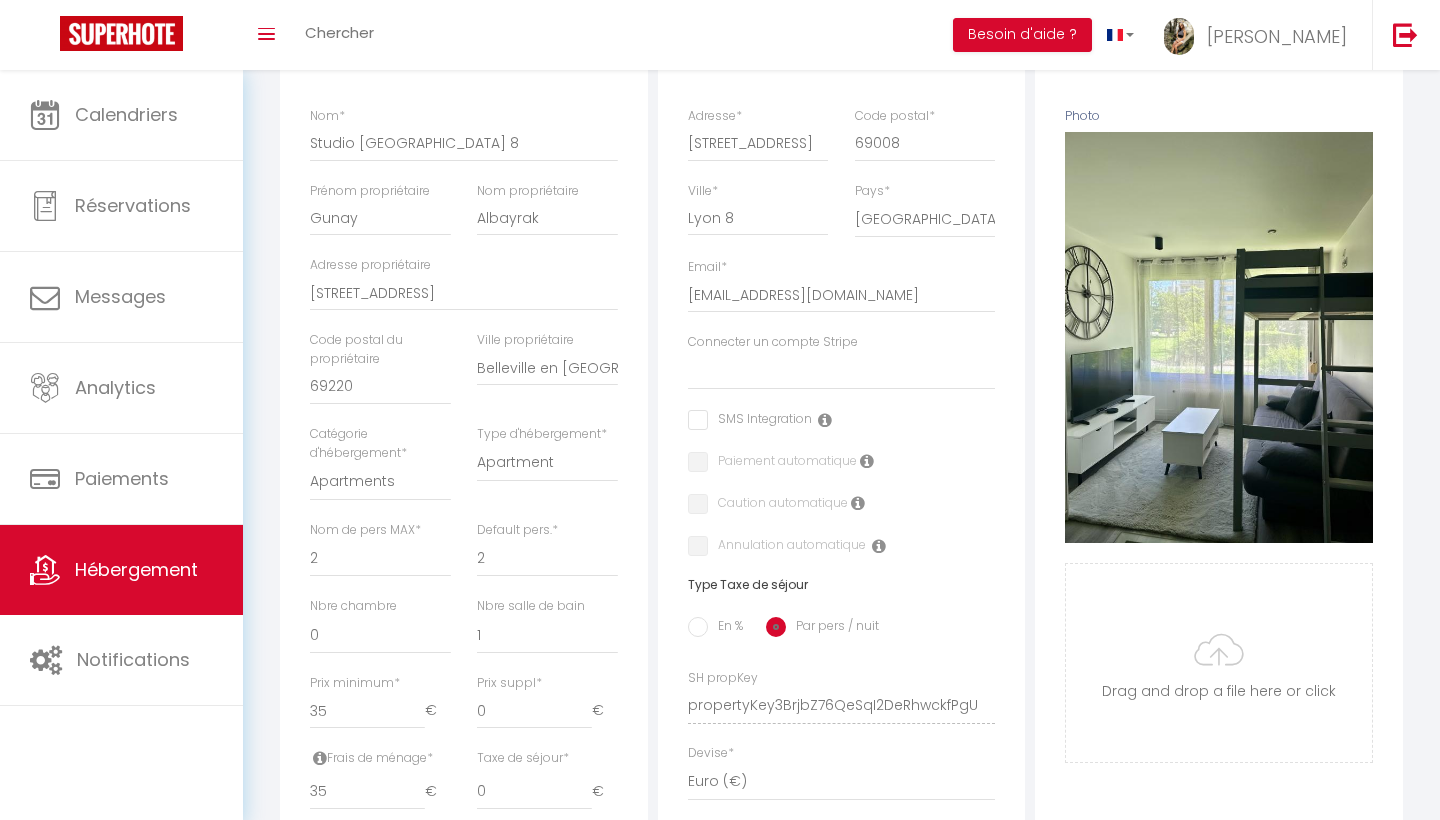 scroll, scrollTop: 353, scrollLeft: 0, axis: vertical 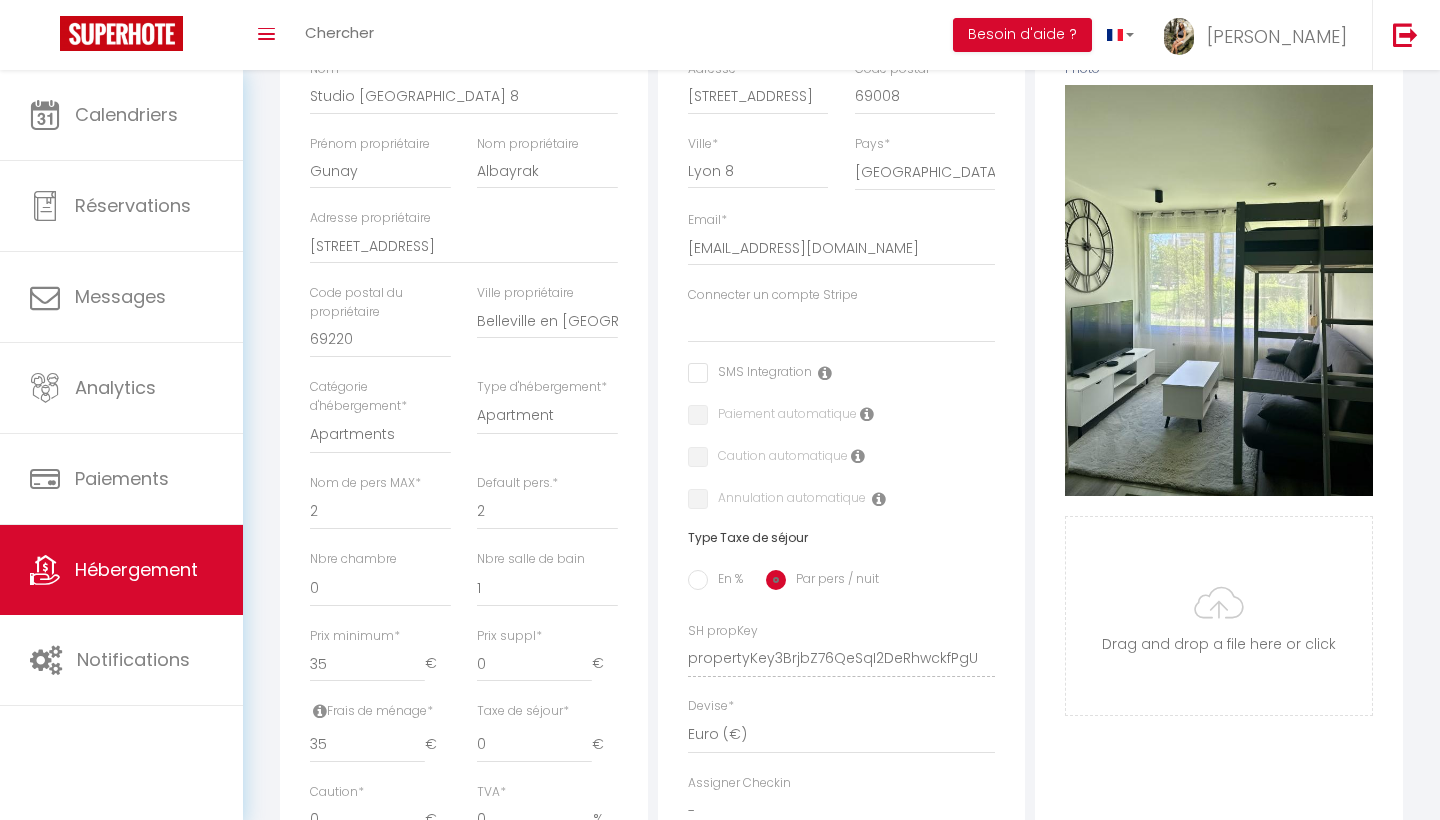 select 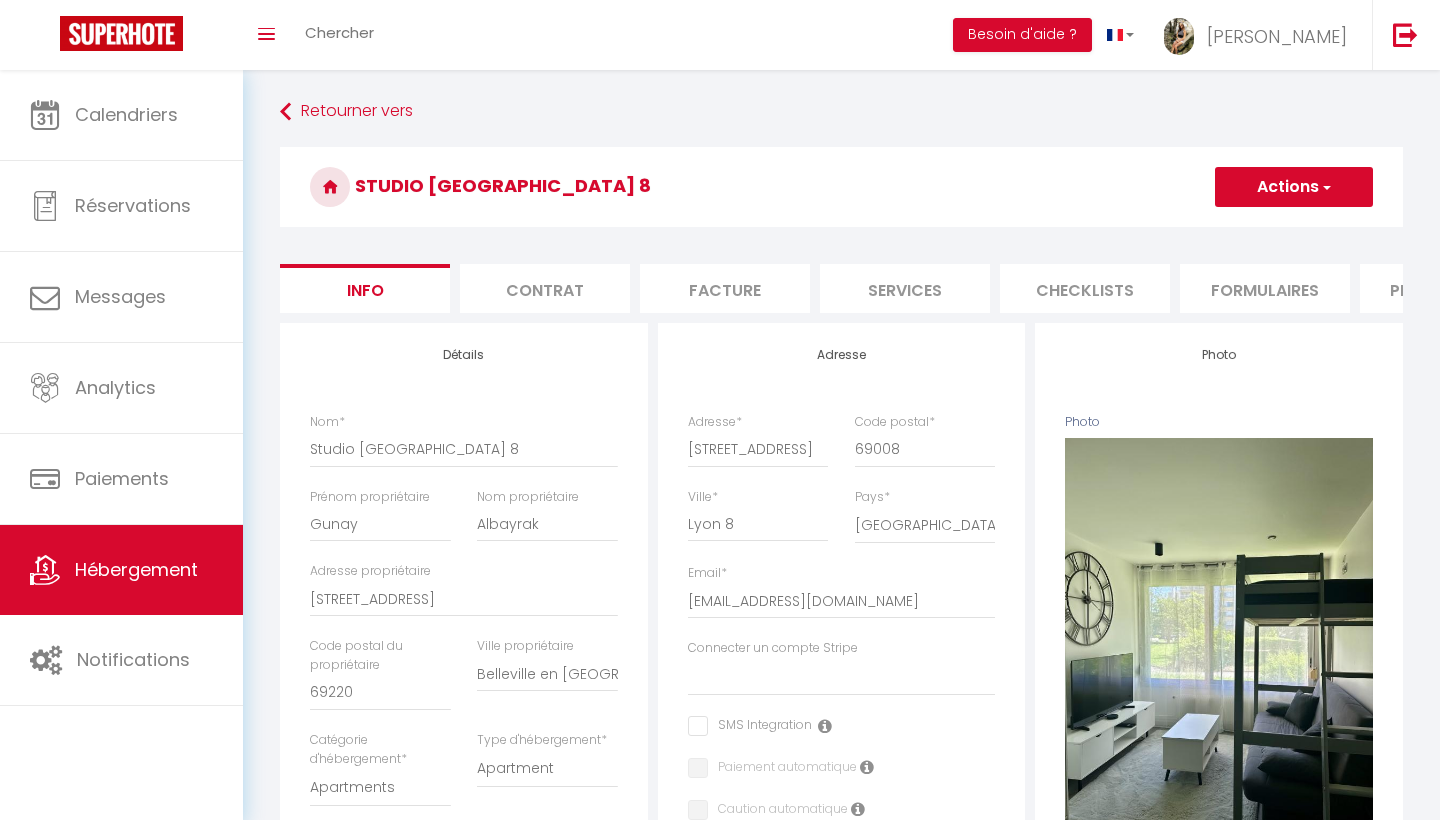 scroll, scrollTop: 0, scrollLeft: 0, axis: both 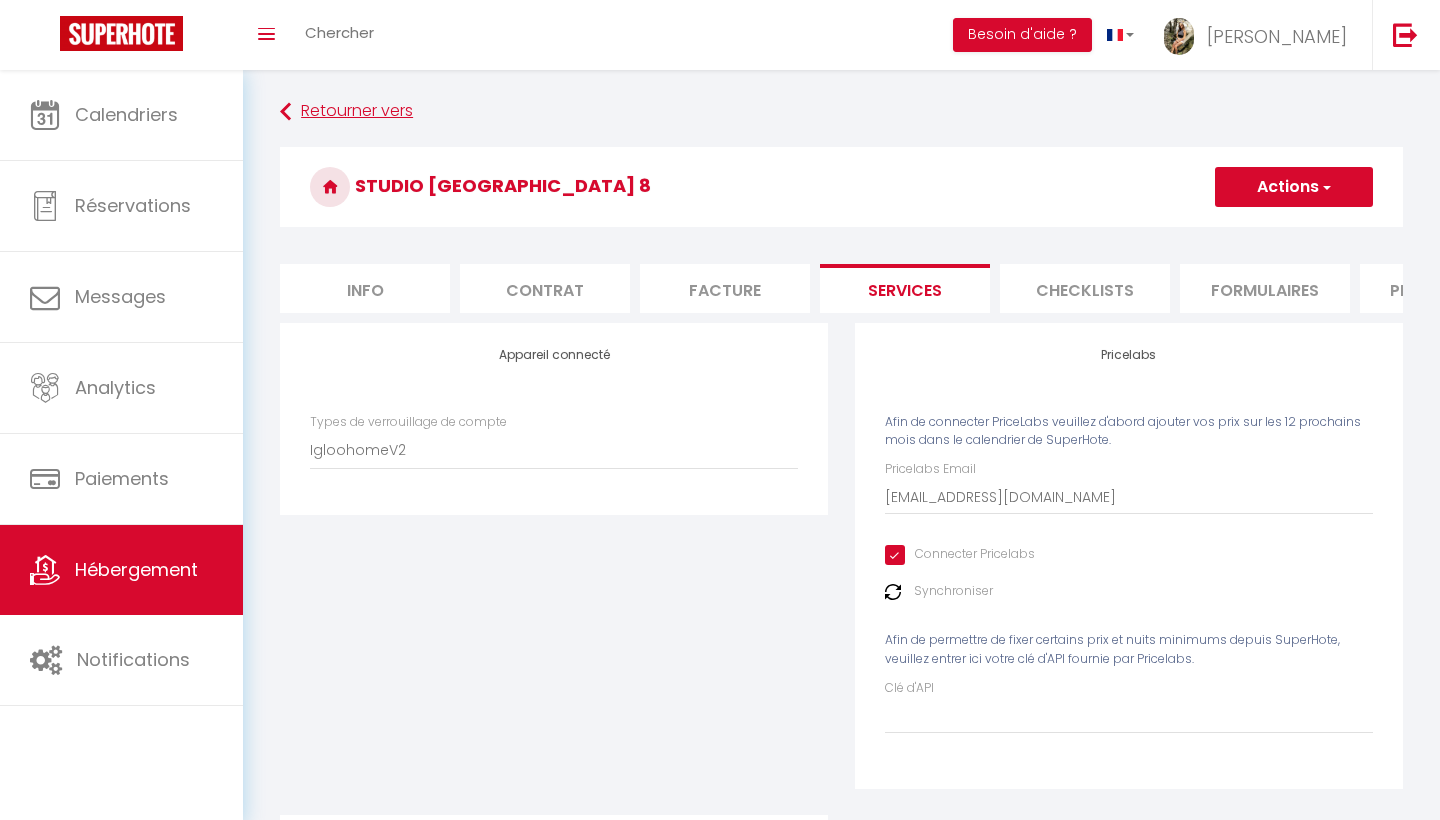 click at bounding box center (285, 112) 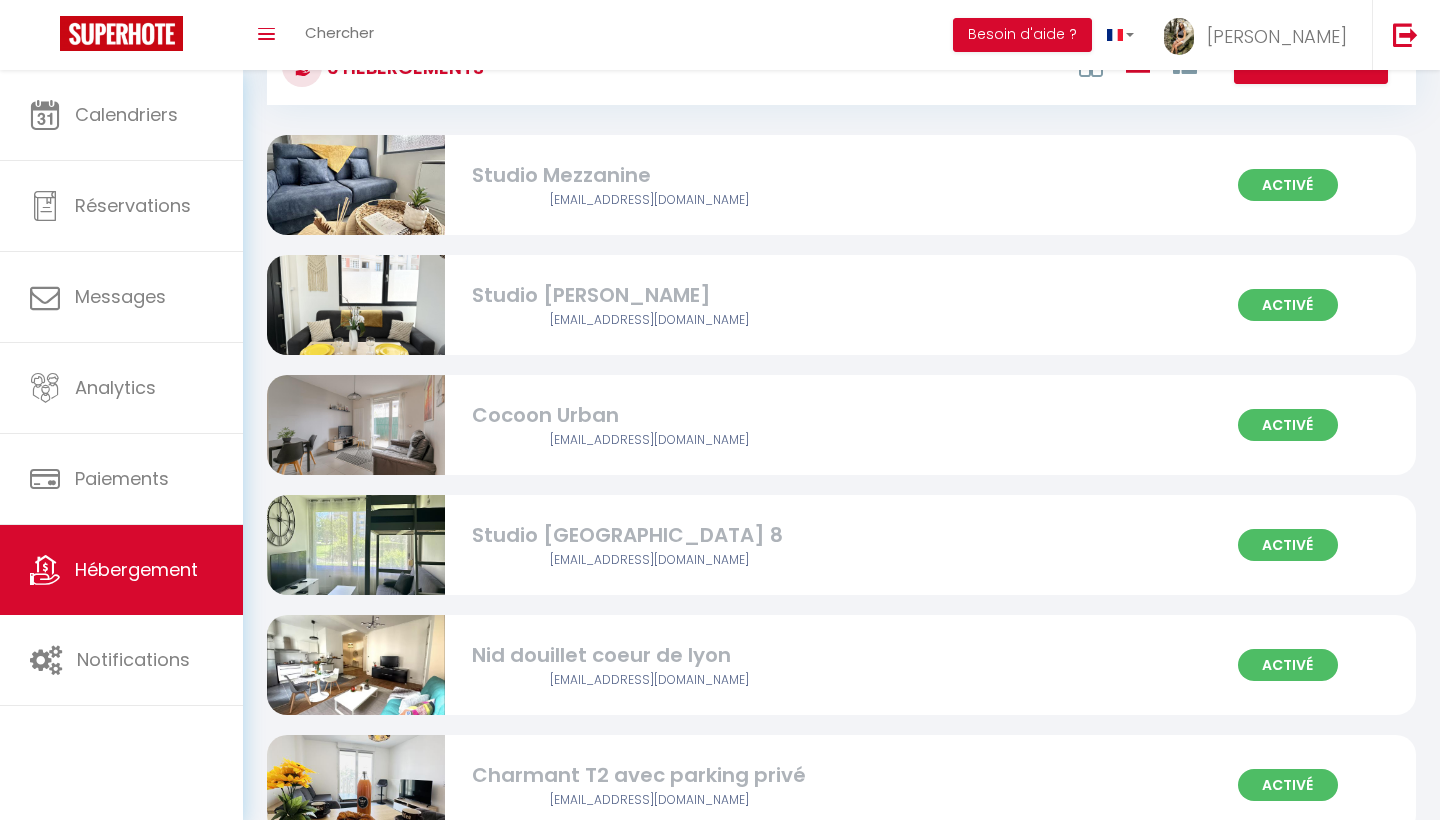 scroll, scrollTop: 86, scrollLeft: 0, axis: vertical 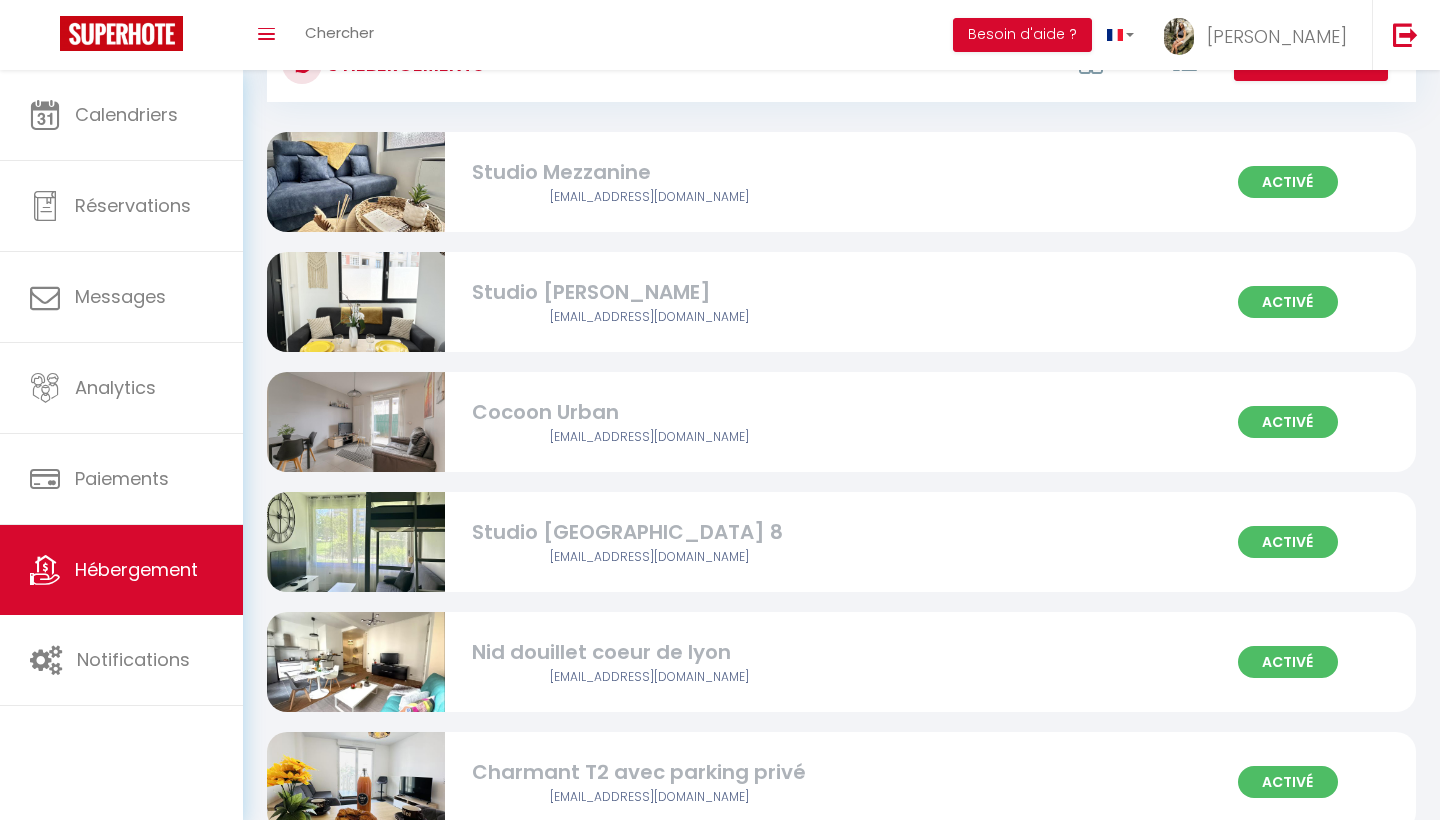 click on "Cocoon Urban" at bounding box center [650, 412] 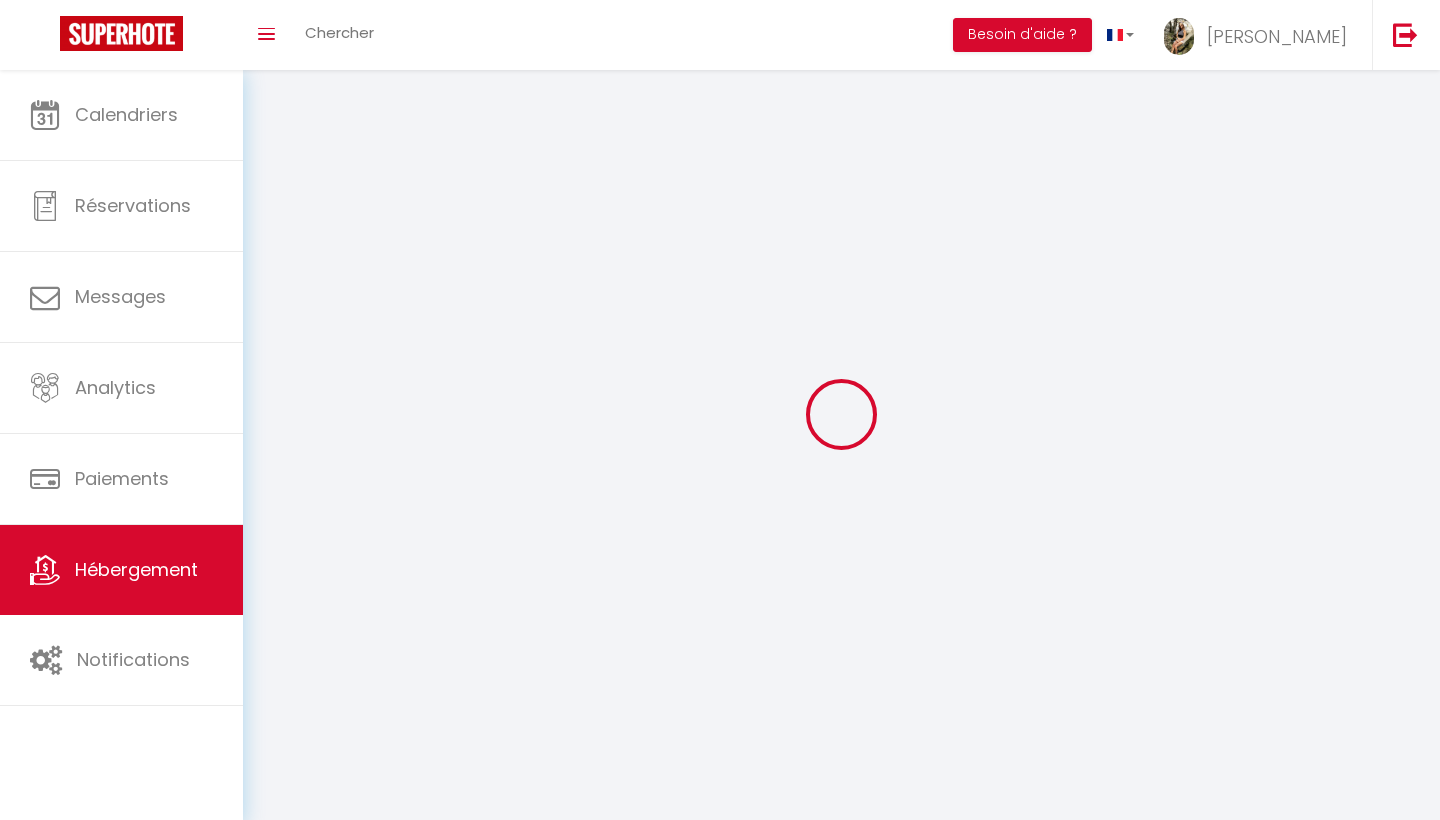 select on "IgloohomeV2" 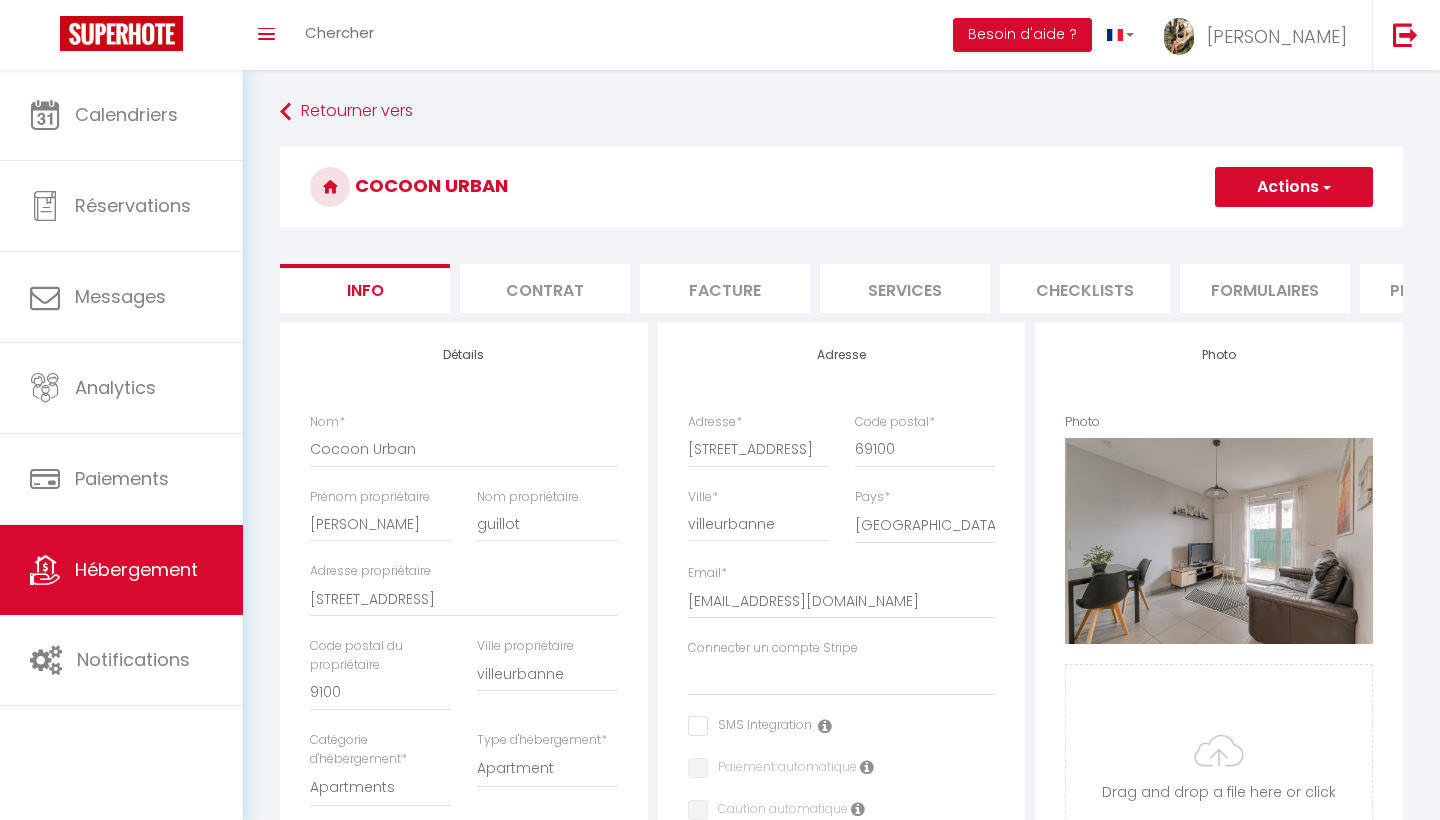 select 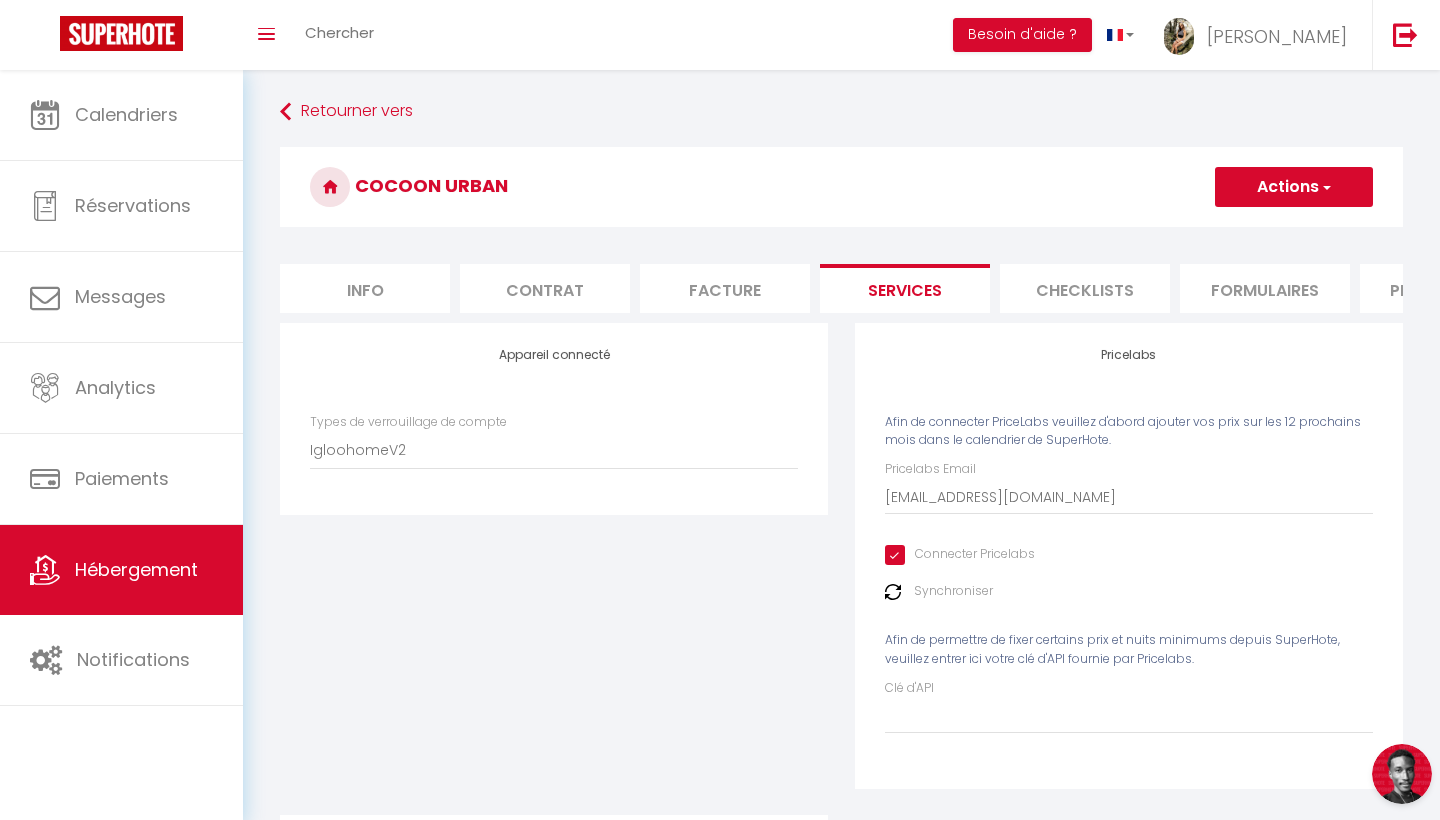 scroll, scrollTop: 0, scrollLeft: 0, axis: both 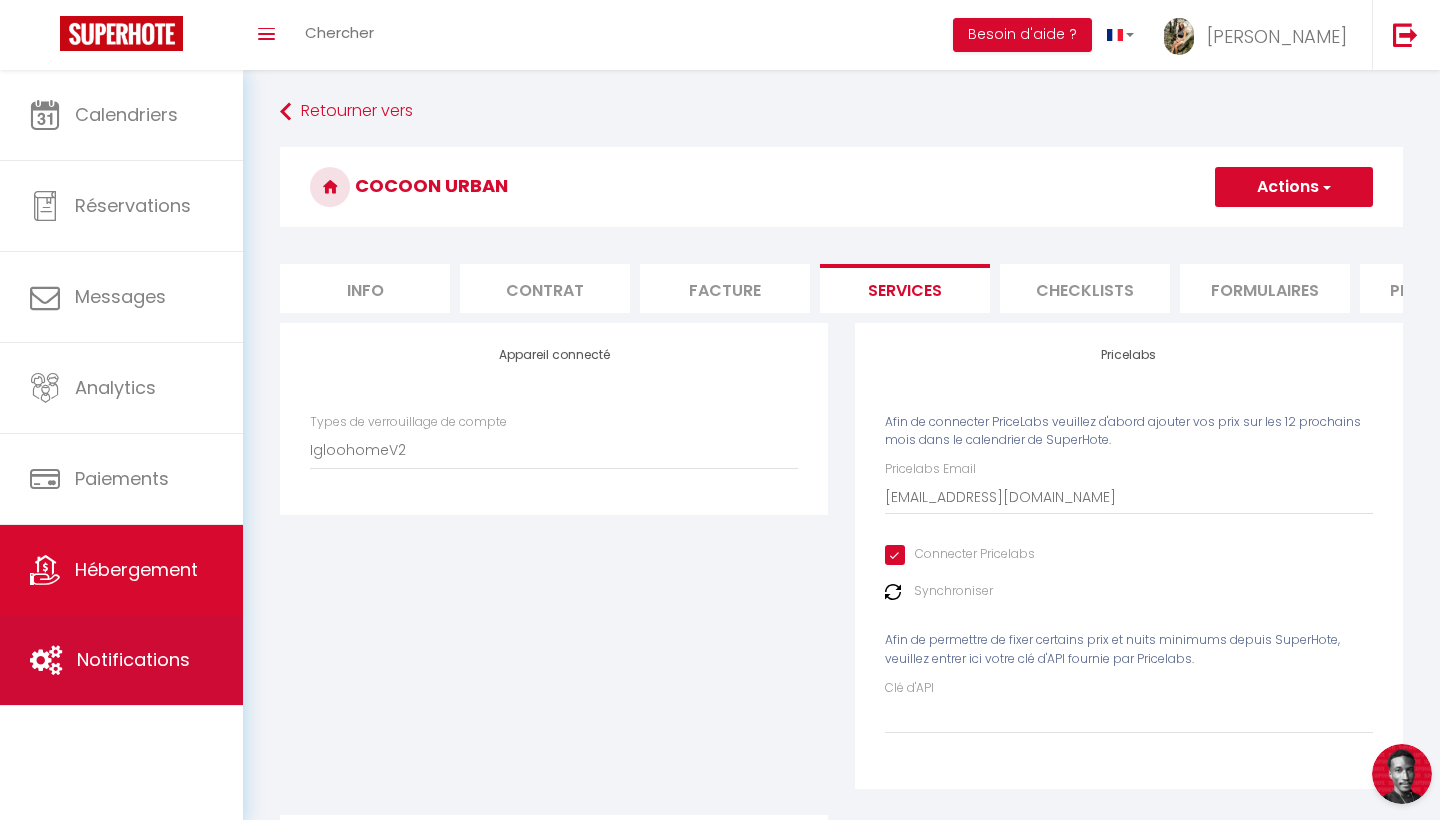 click on "Notifications" at bounding box center [133, 659] 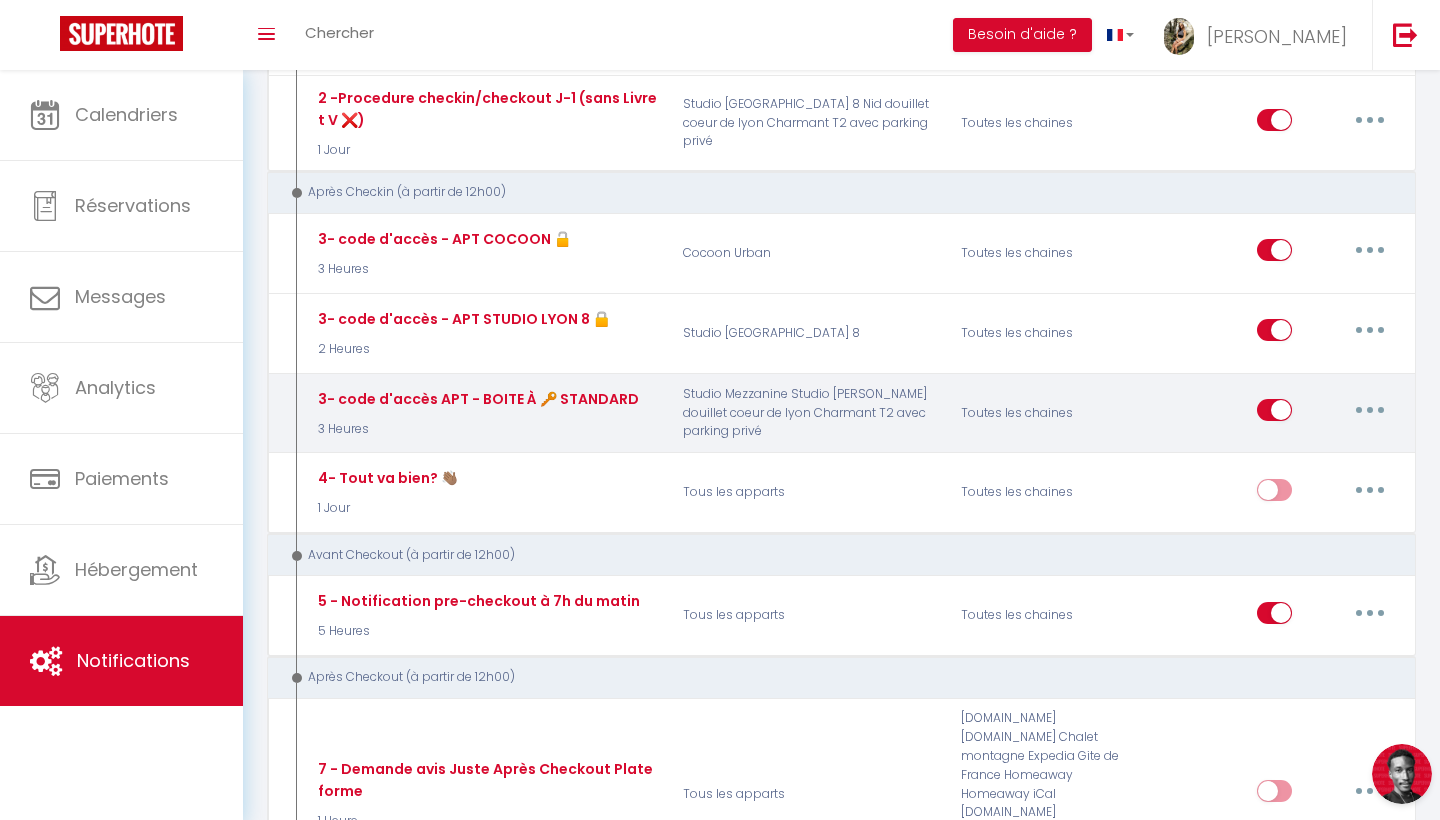scroll, scrollTop: 572, scrollLeft: 0, axis: vertical 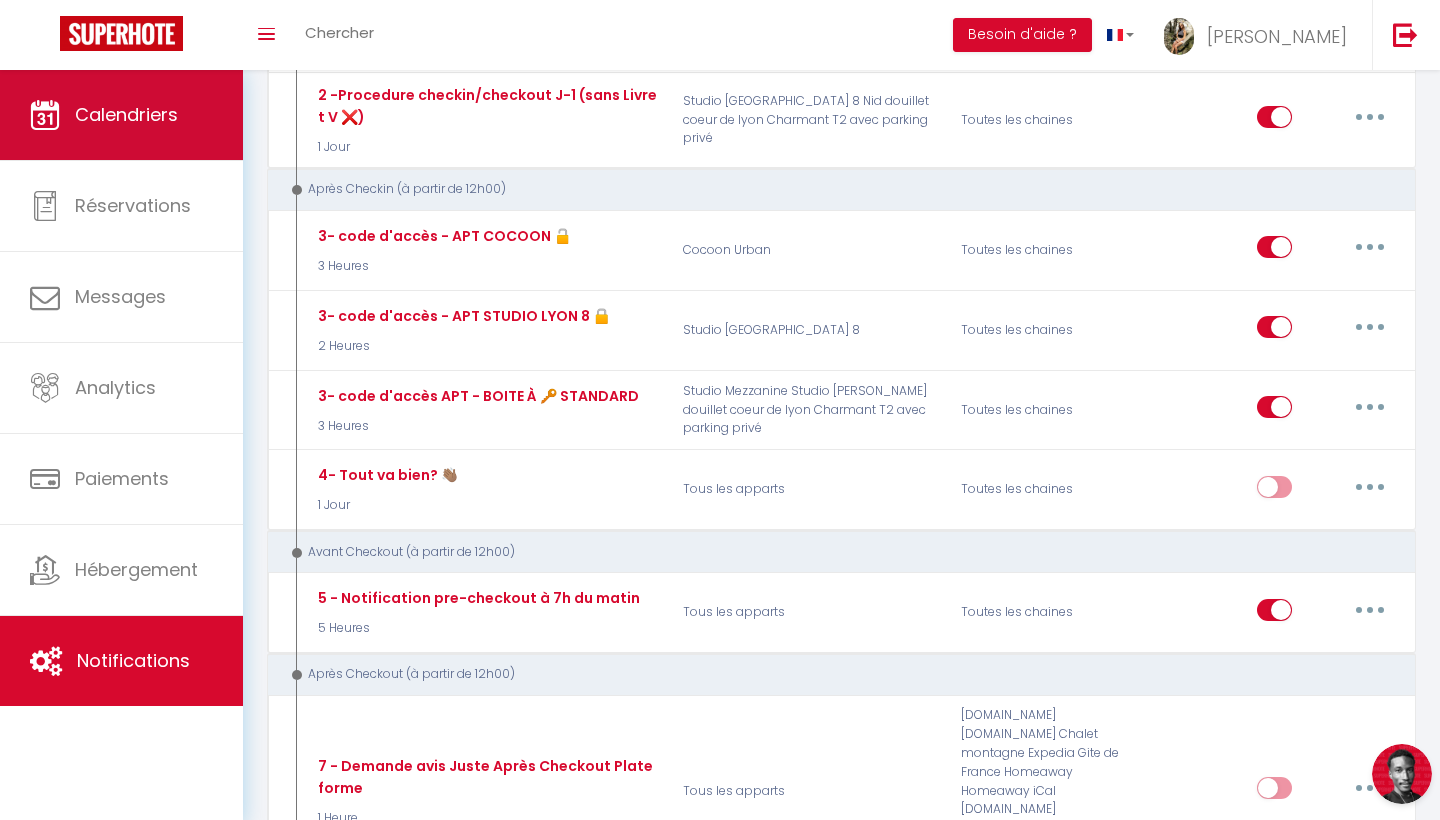 click on "Calendriers" at bounding box center (126, 114) 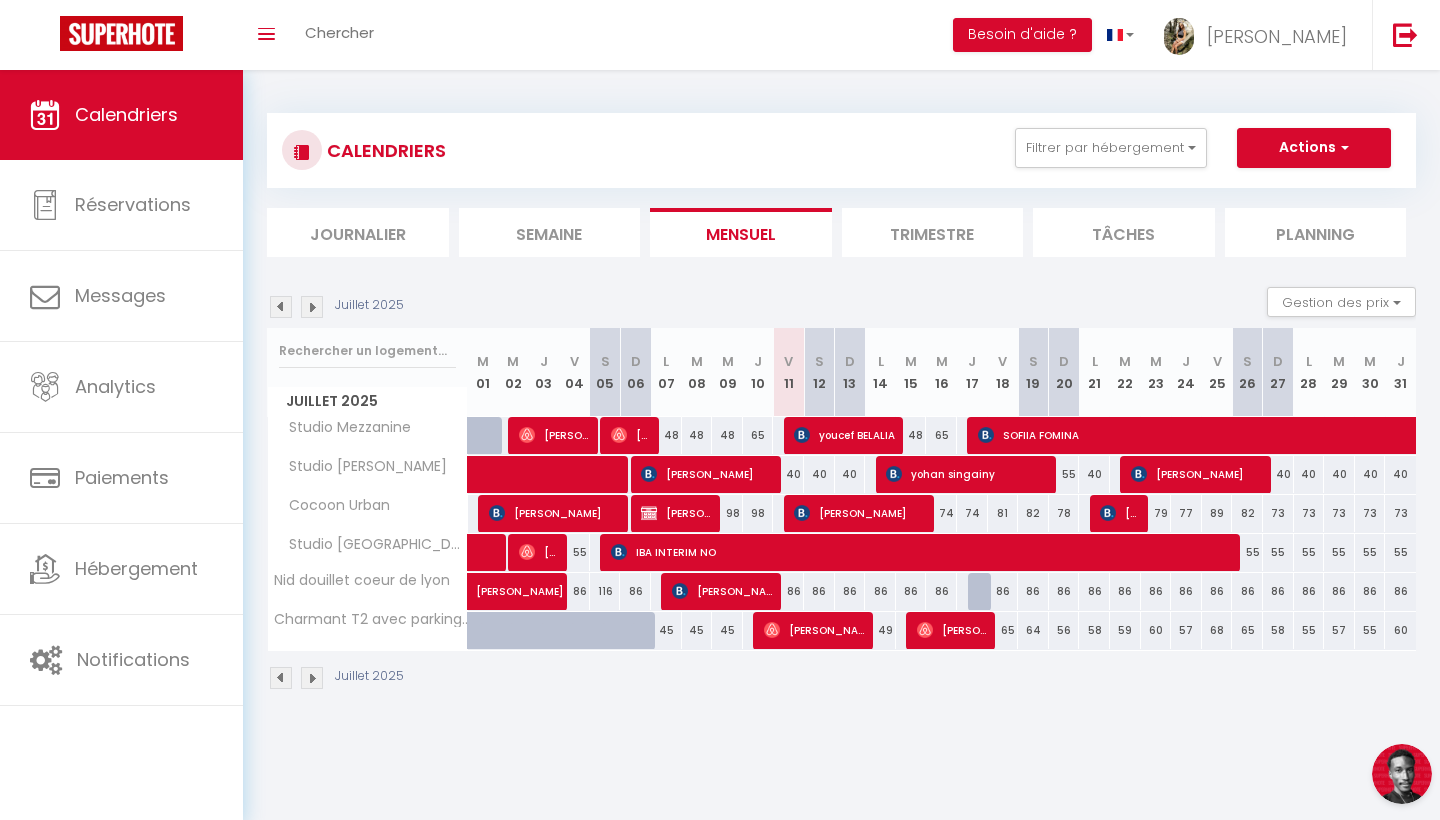 click on "[PERSON_NAME]" at bounding box center [861, 513] 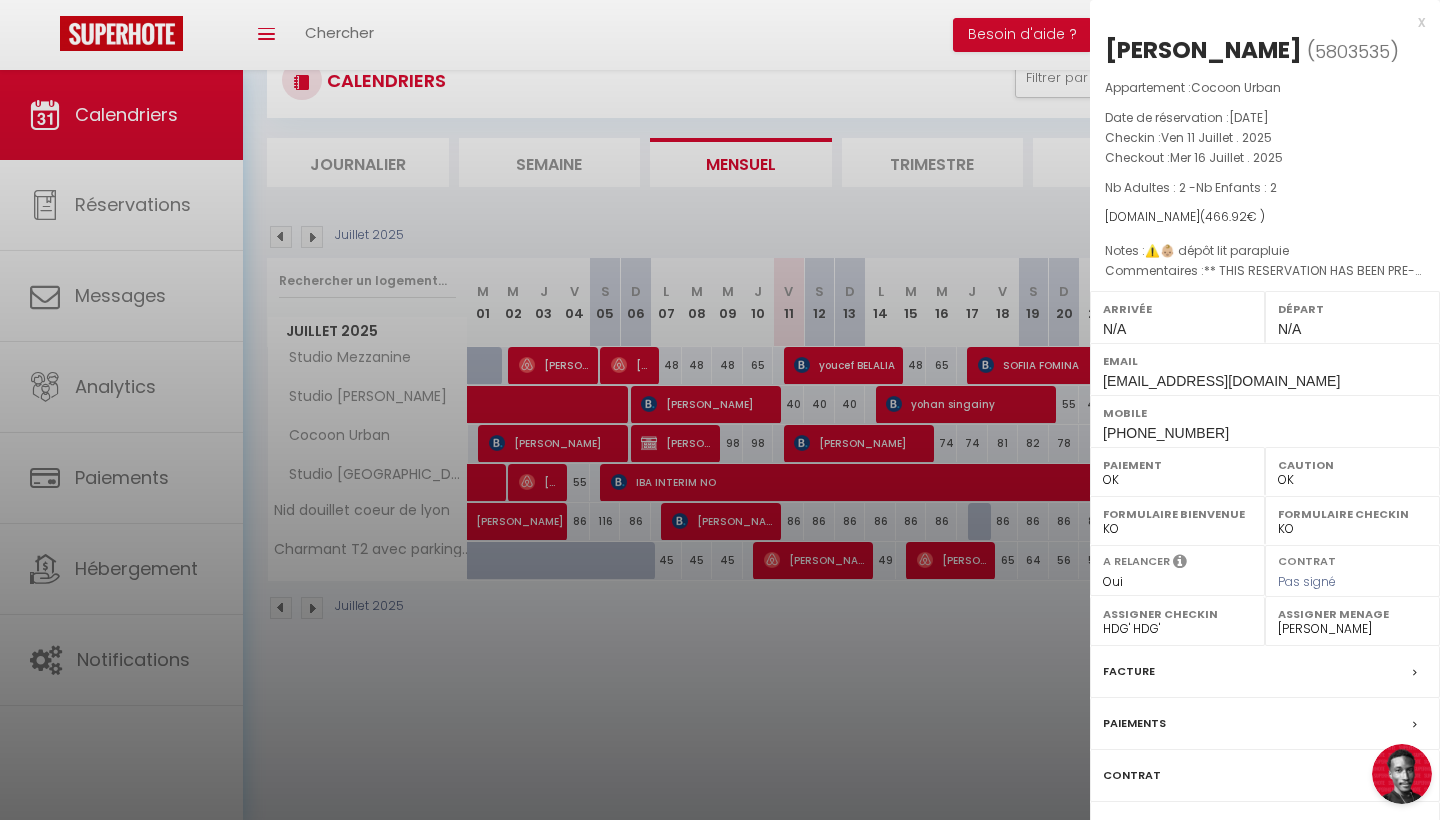 scroll, scrollTop: 70, scrollLeft: 0, axis: vertical 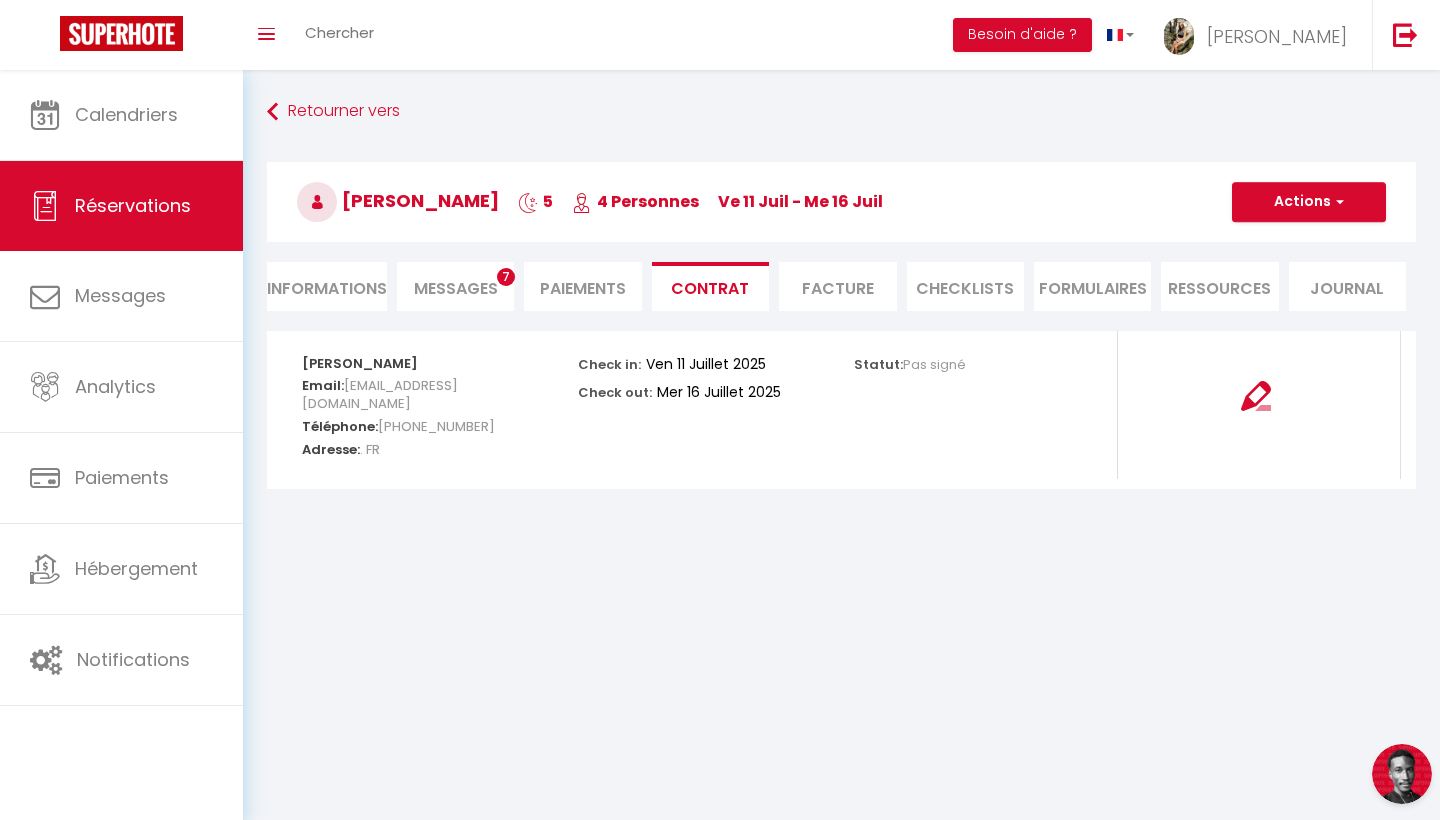 click on "Messages" at bounding box center [456, 288] 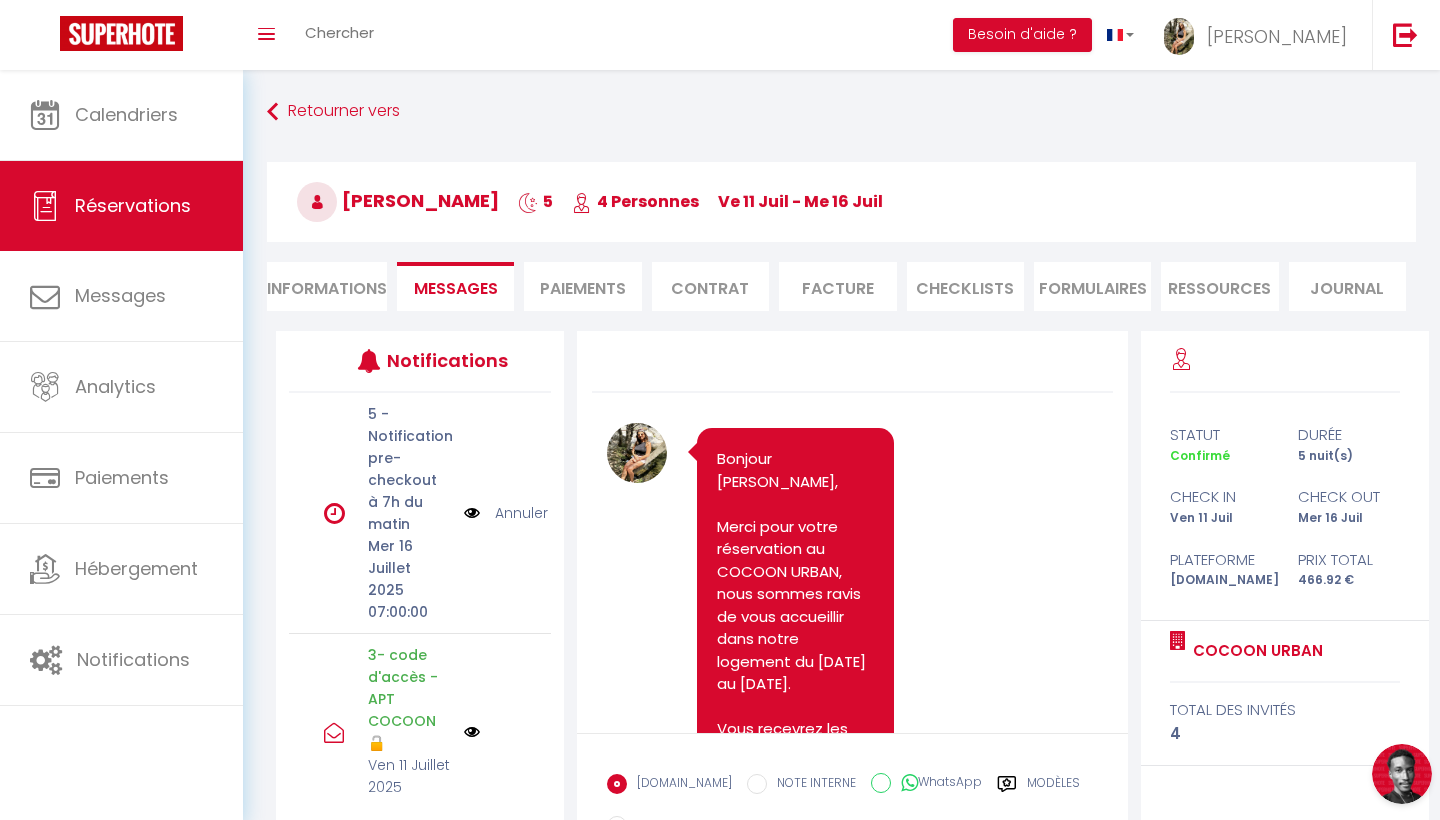 scroll, scrollTop: 0, scrollLeft: 0, axis: both 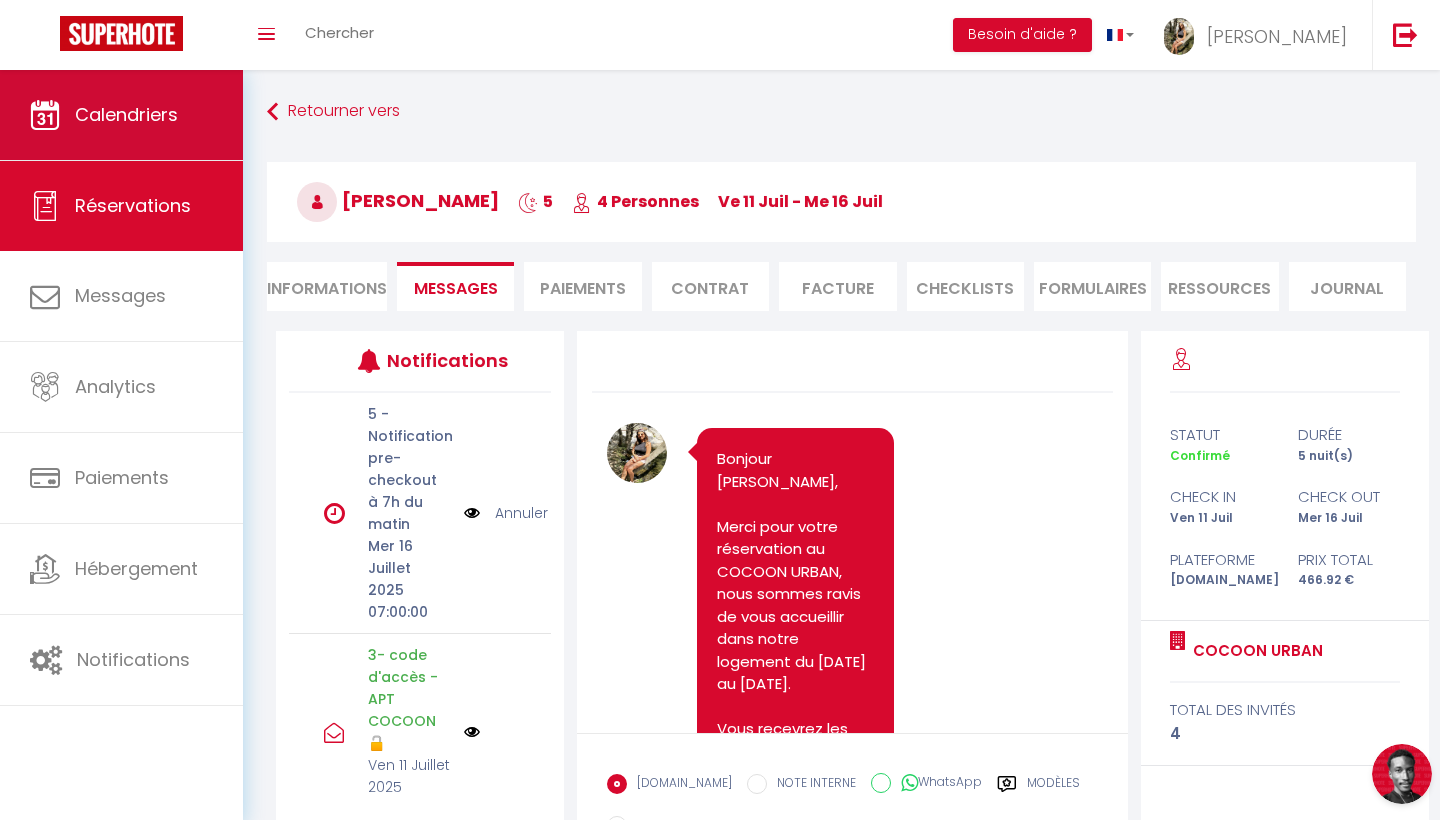 click on "Calendriers" at bounding box center (121, 115) 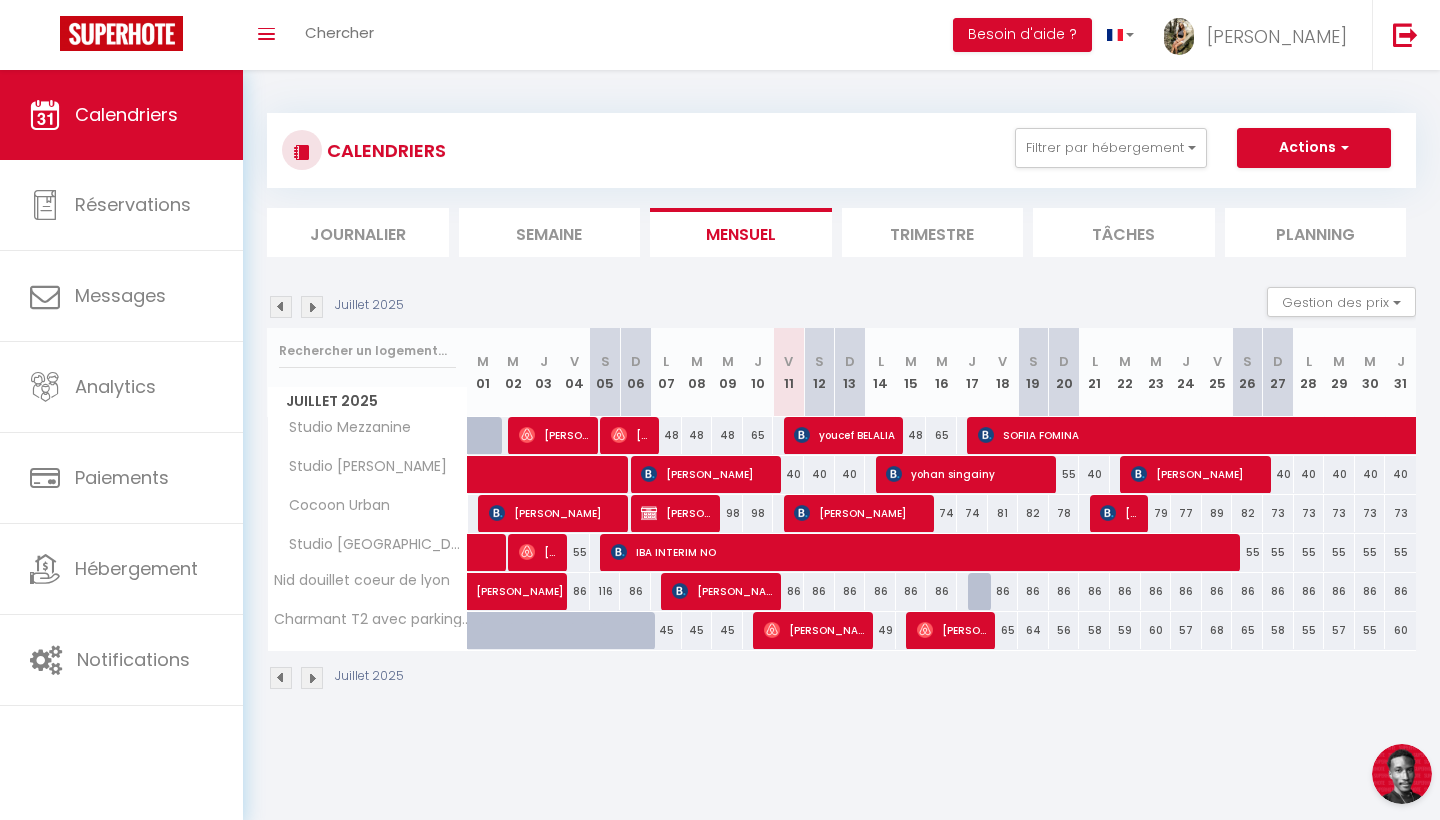 scroll, scrollTop: 0, scrollLeft: 0, axis: both 